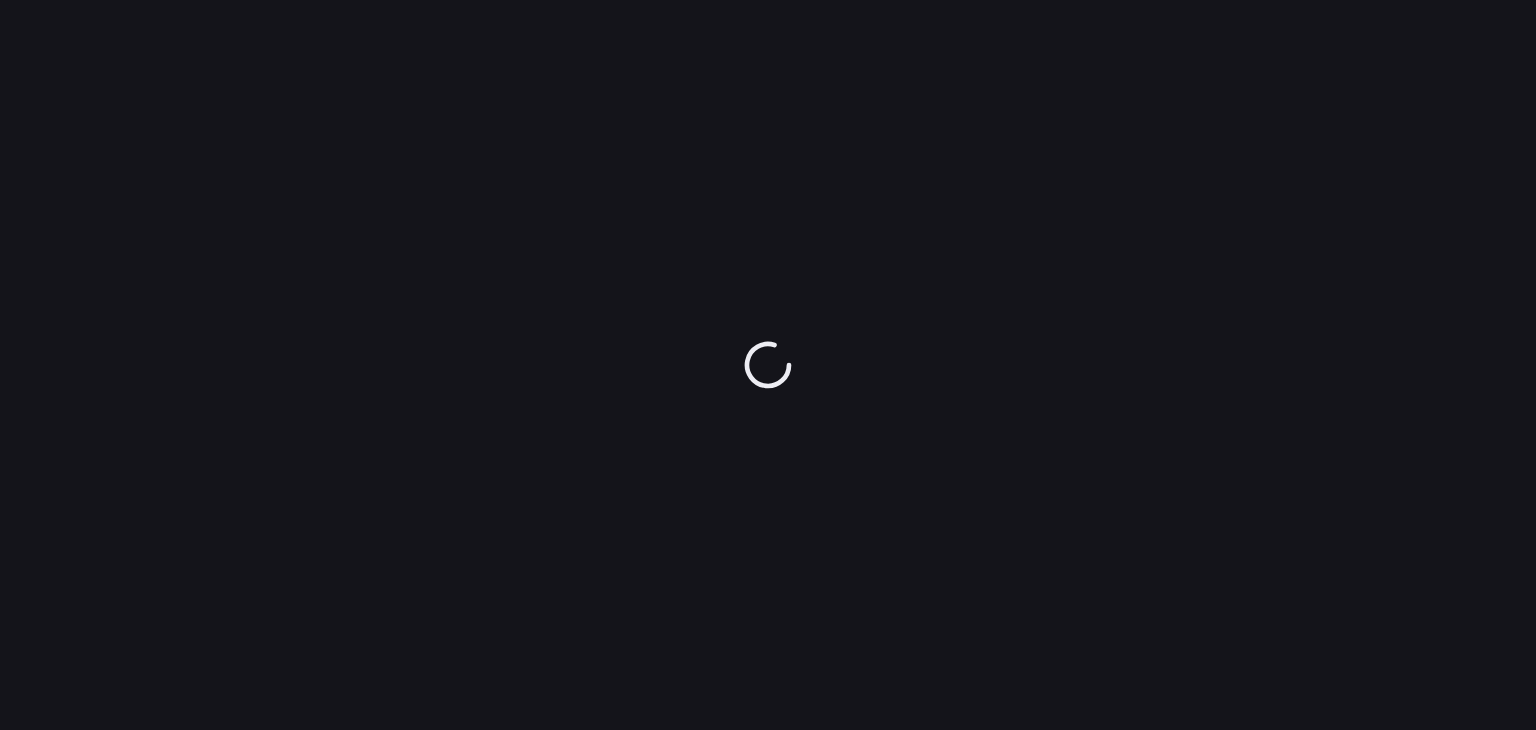 scroll, scrollTop: 0, scrollLeft: 0, axis: both 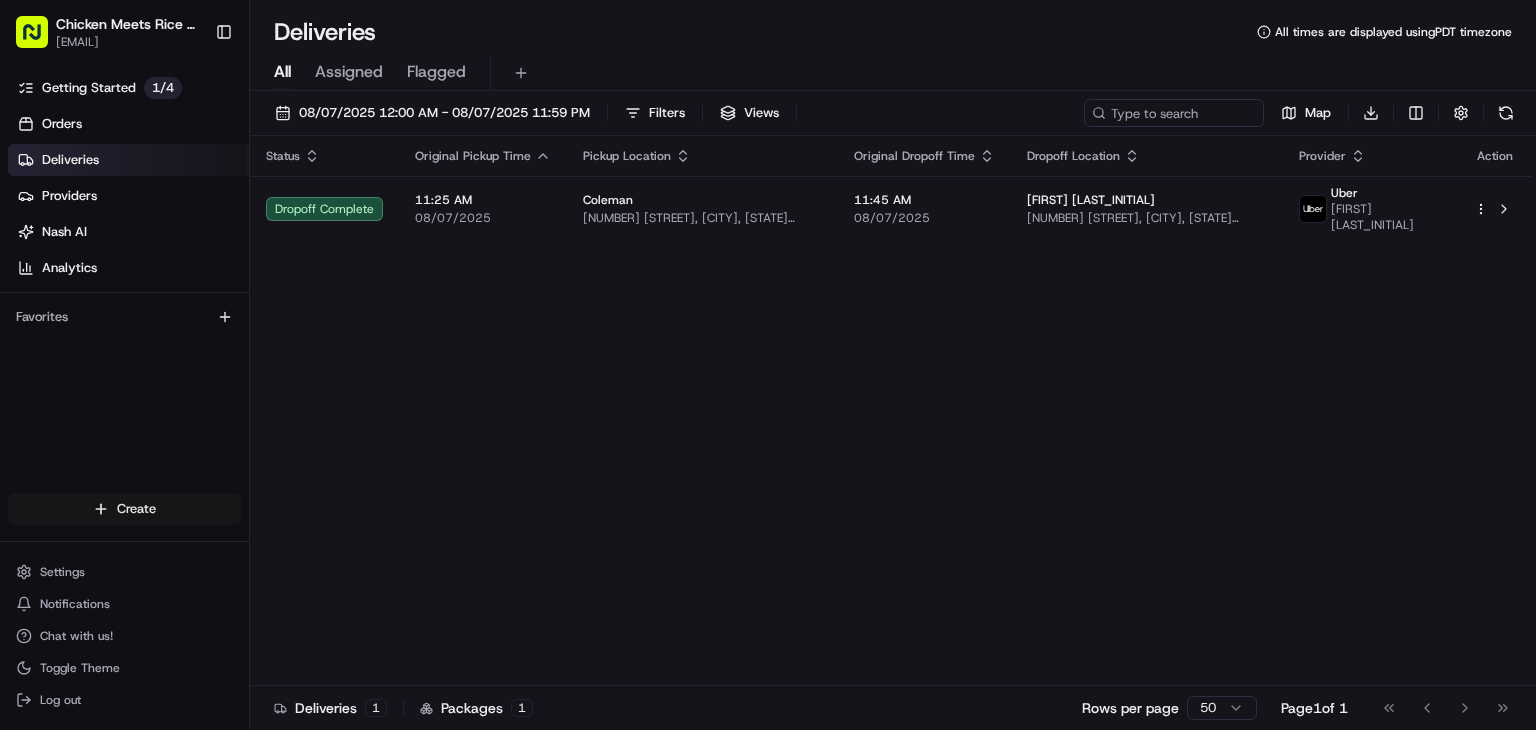 click on "Deliveries All times are displayed using PDT timezone All Assigned Flagged [DATE] [TIME] - [DATE] [TIME] Filters Views Map Download Status Original Pickup Time Pickup Location Original Dropoff Time Dropoff Location Provider Action Dropoff Complete 11:25 AM [DATE] [FIRST] [NUMBER] [STREET], [CITY], [STATE] [POSTAL CODE], US 11:45 AM [DATE] [FIRST] [LAST_INITIAL] [NUMBER] [STREET], [CITY], [STATE] [POSTAL CODE], US Uber ANMOL S. Deliveries 1 Packages 1 Rows per page 50 Page 1 of 1 Go to first page Go to previous page" at bounding box center [768, 365] 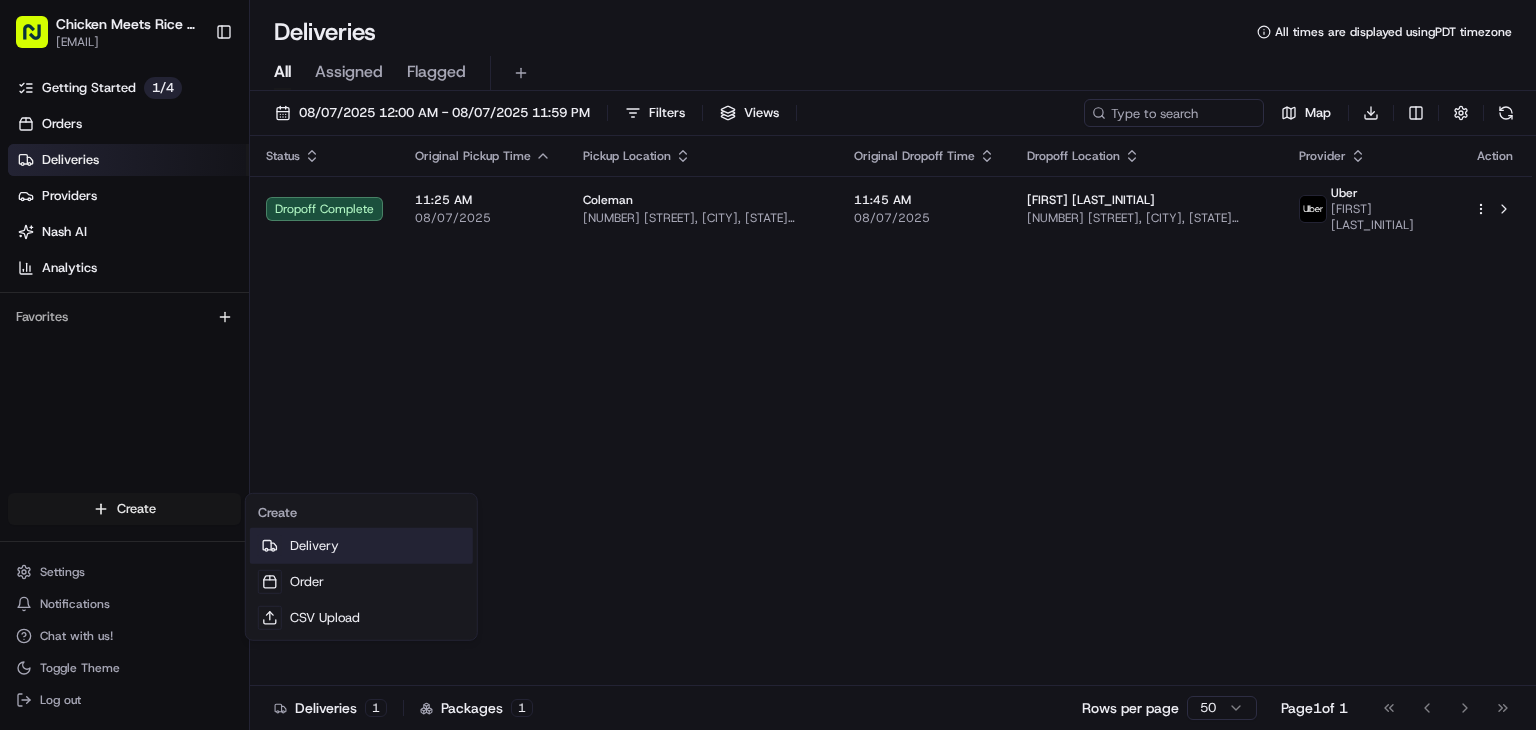 click on "Delivery" at bounding box center [361, 546] 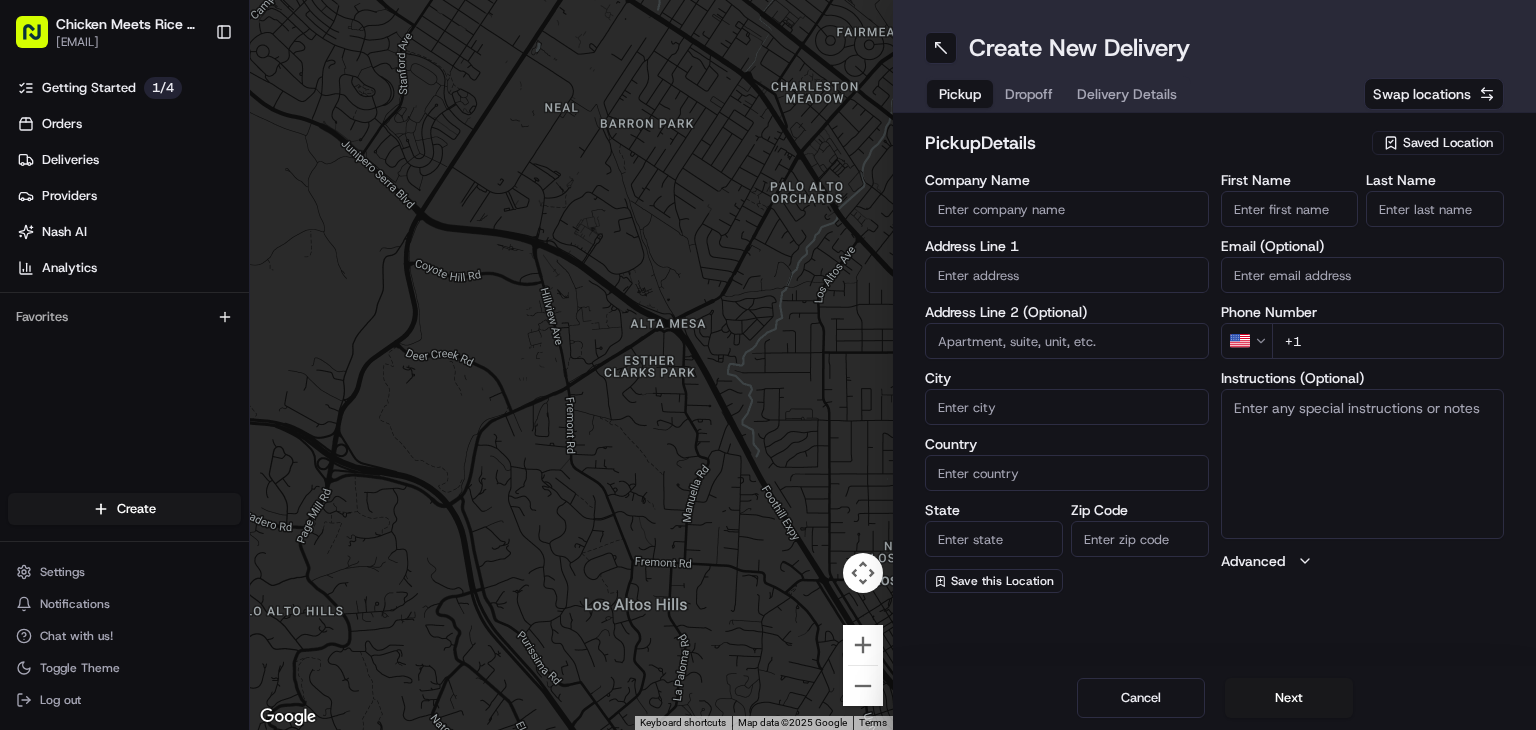 click on "Company Name" at bounding box center (1067, 209) 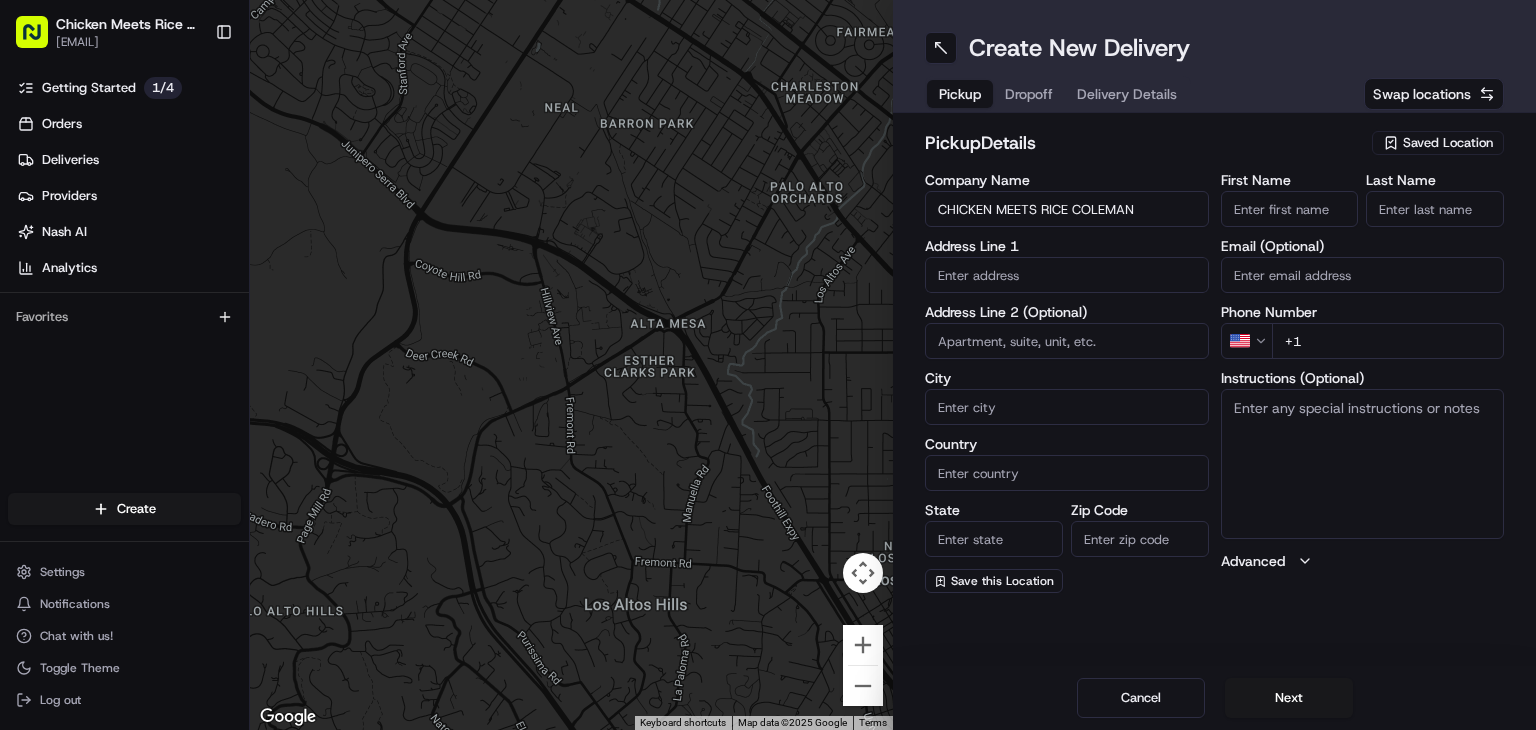 type on "[NUMBER] [STREET]" 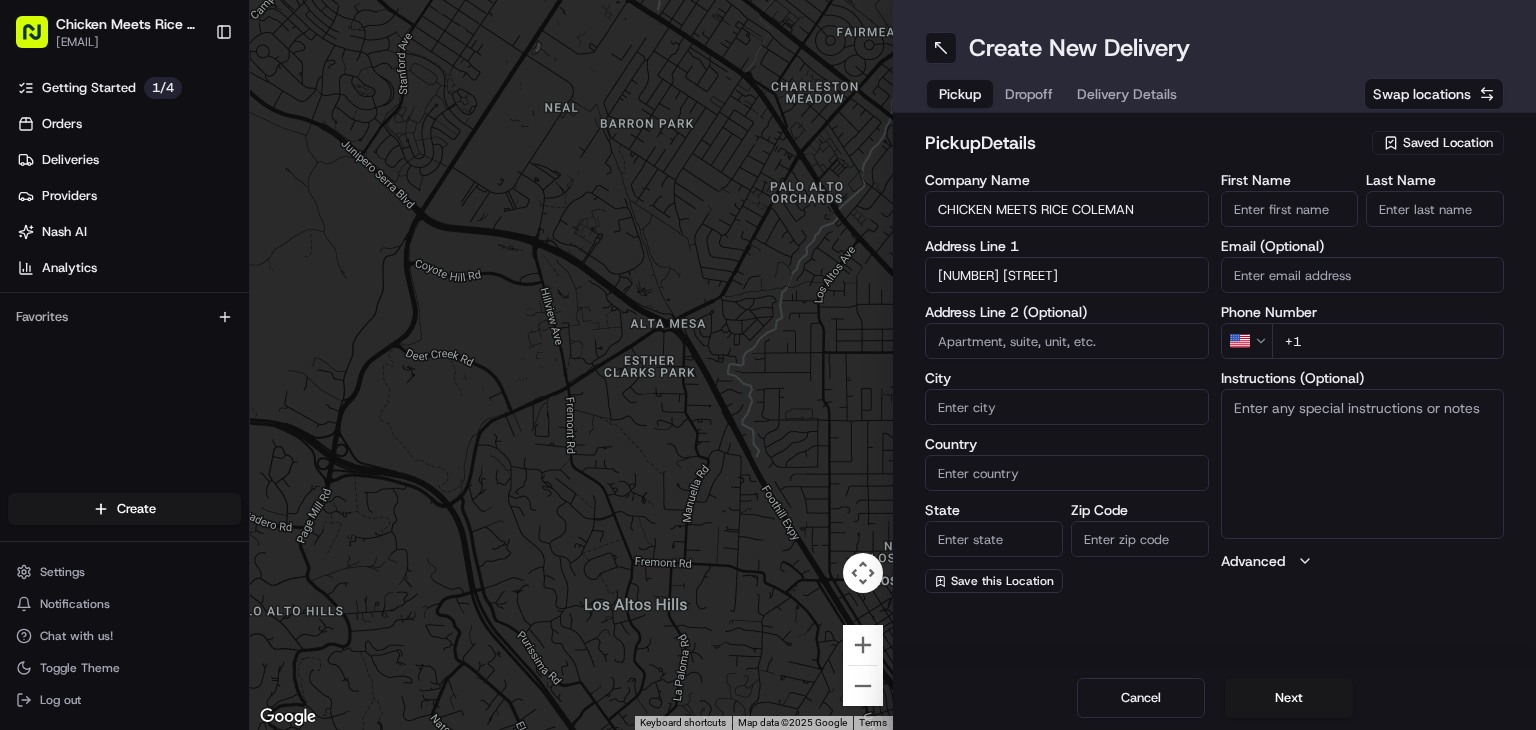 type on "[CITY]" 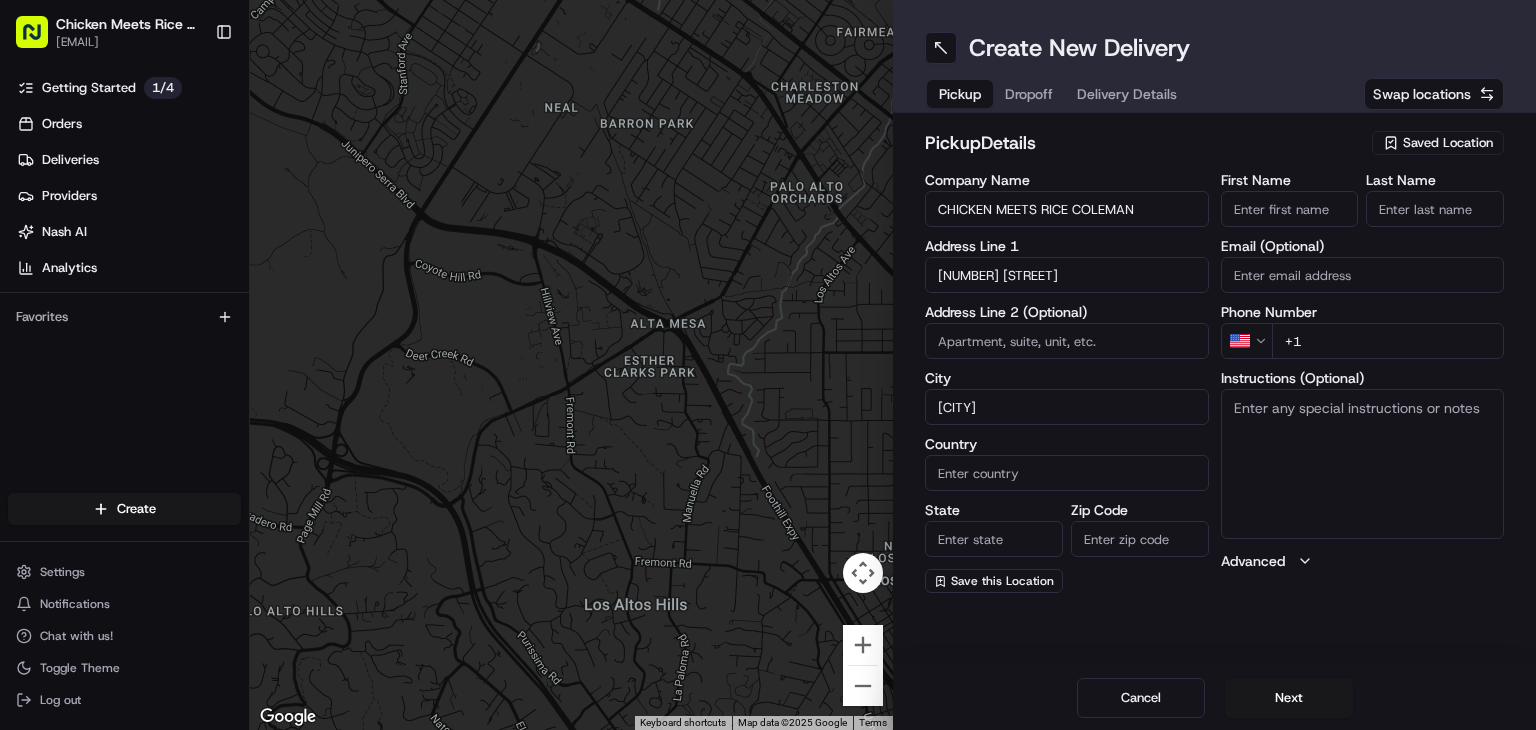 type on "United States" 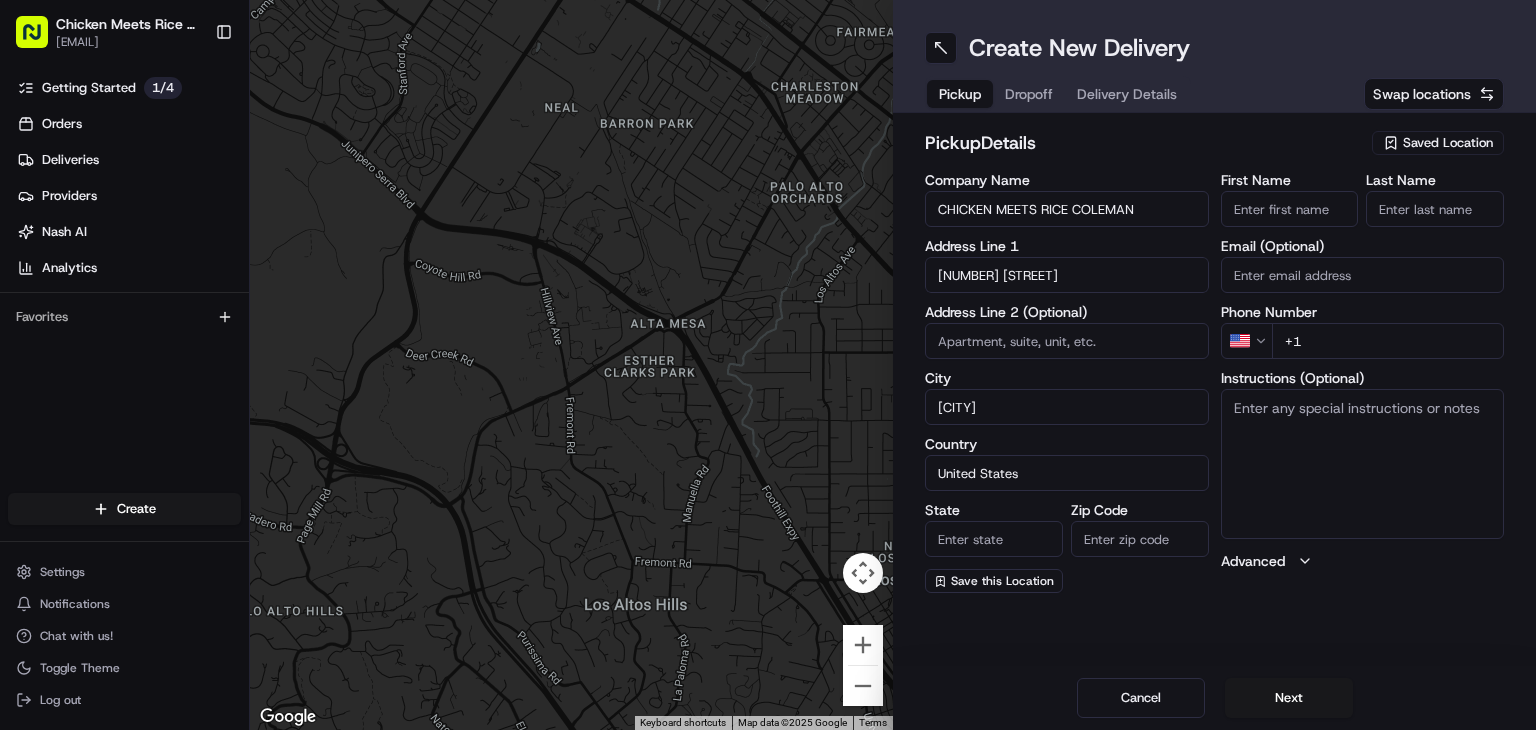 type on "California" 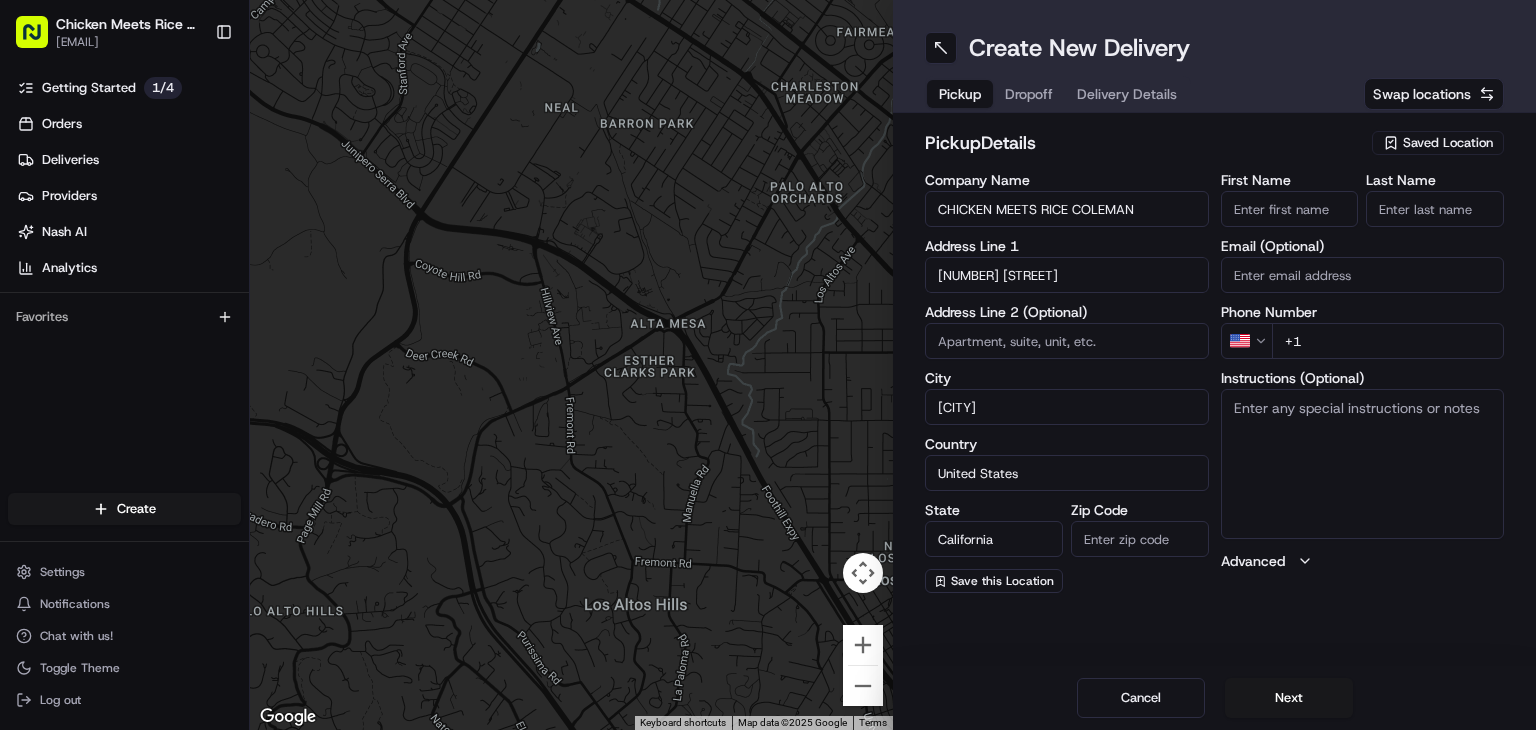 type on "[POSTAL CODE]" 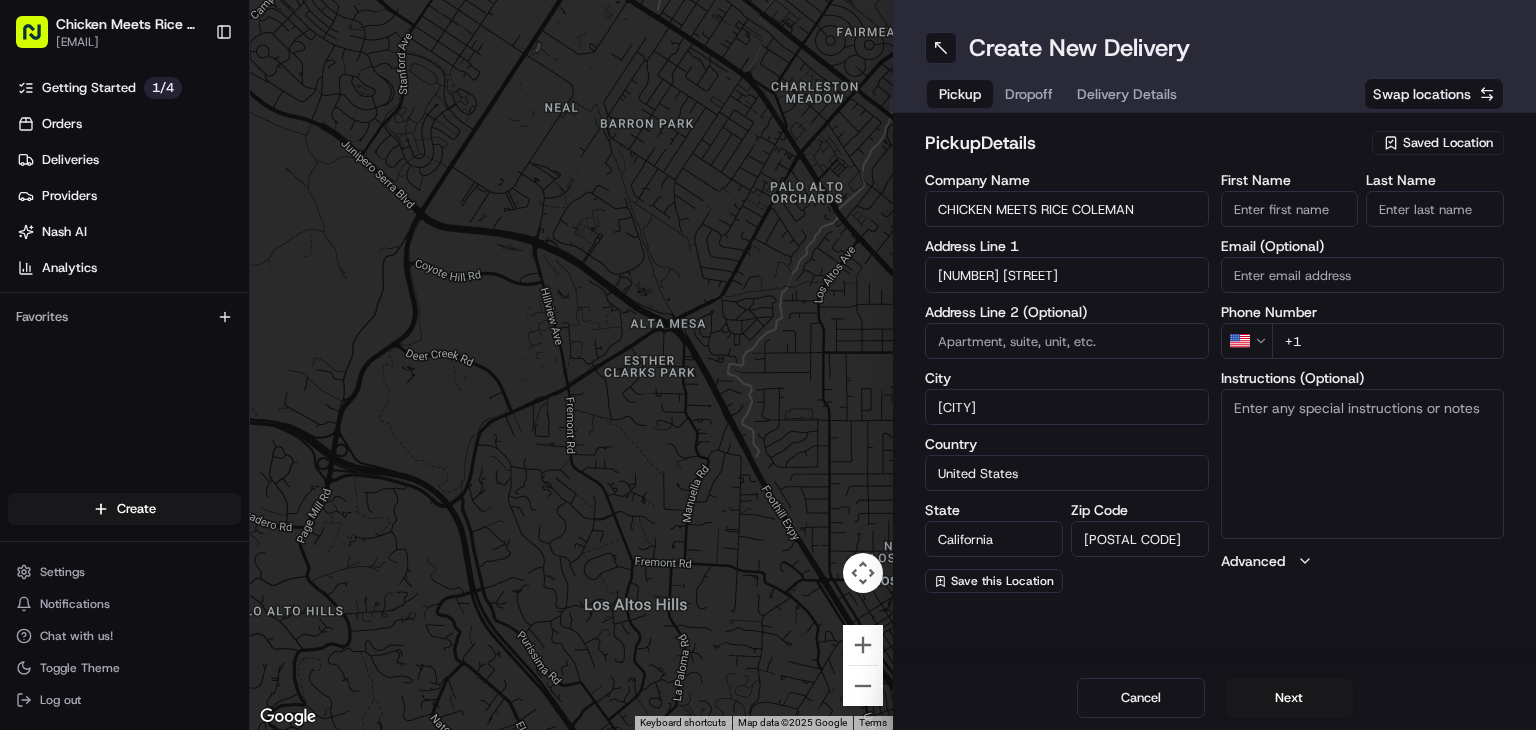 type on "[FIRST]" 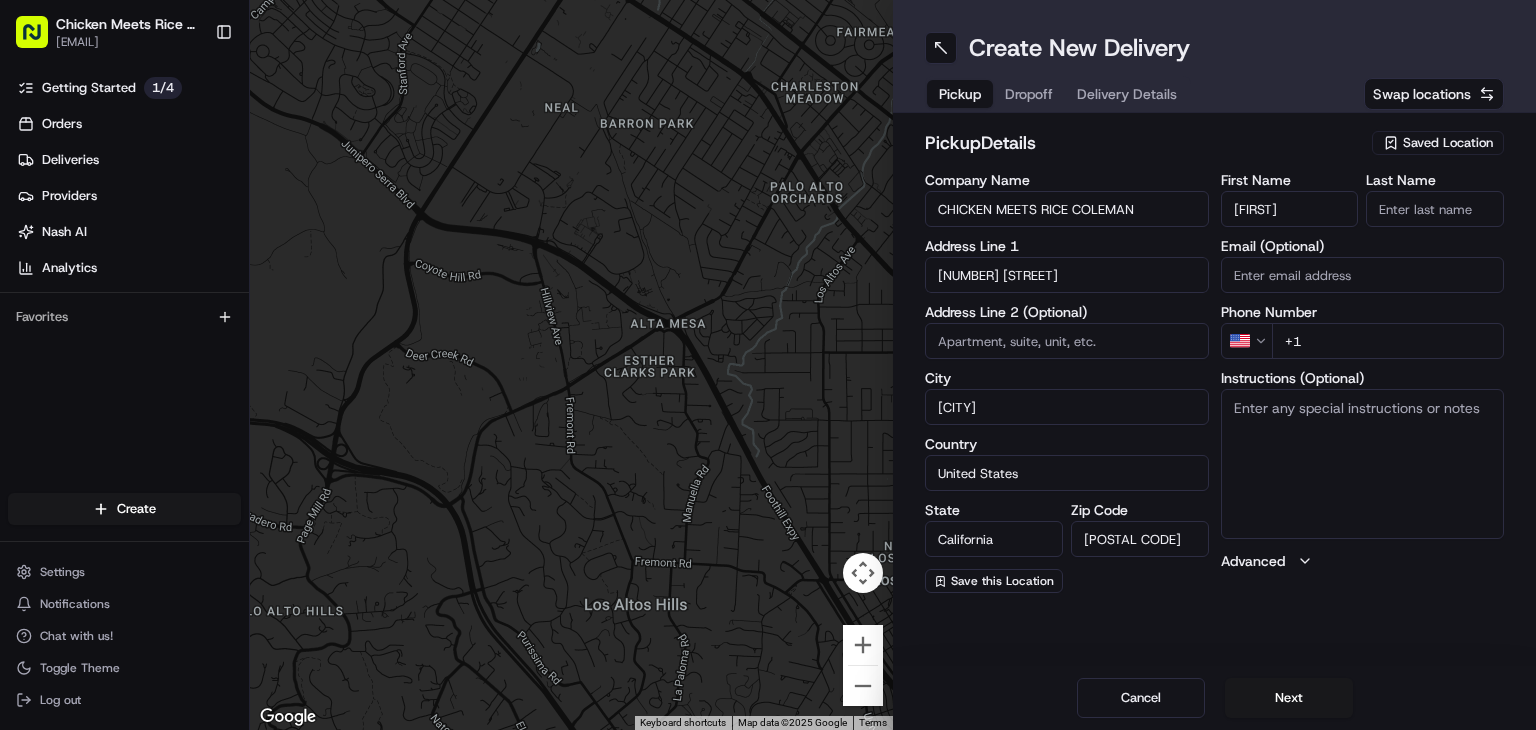 type on "[LAST]" 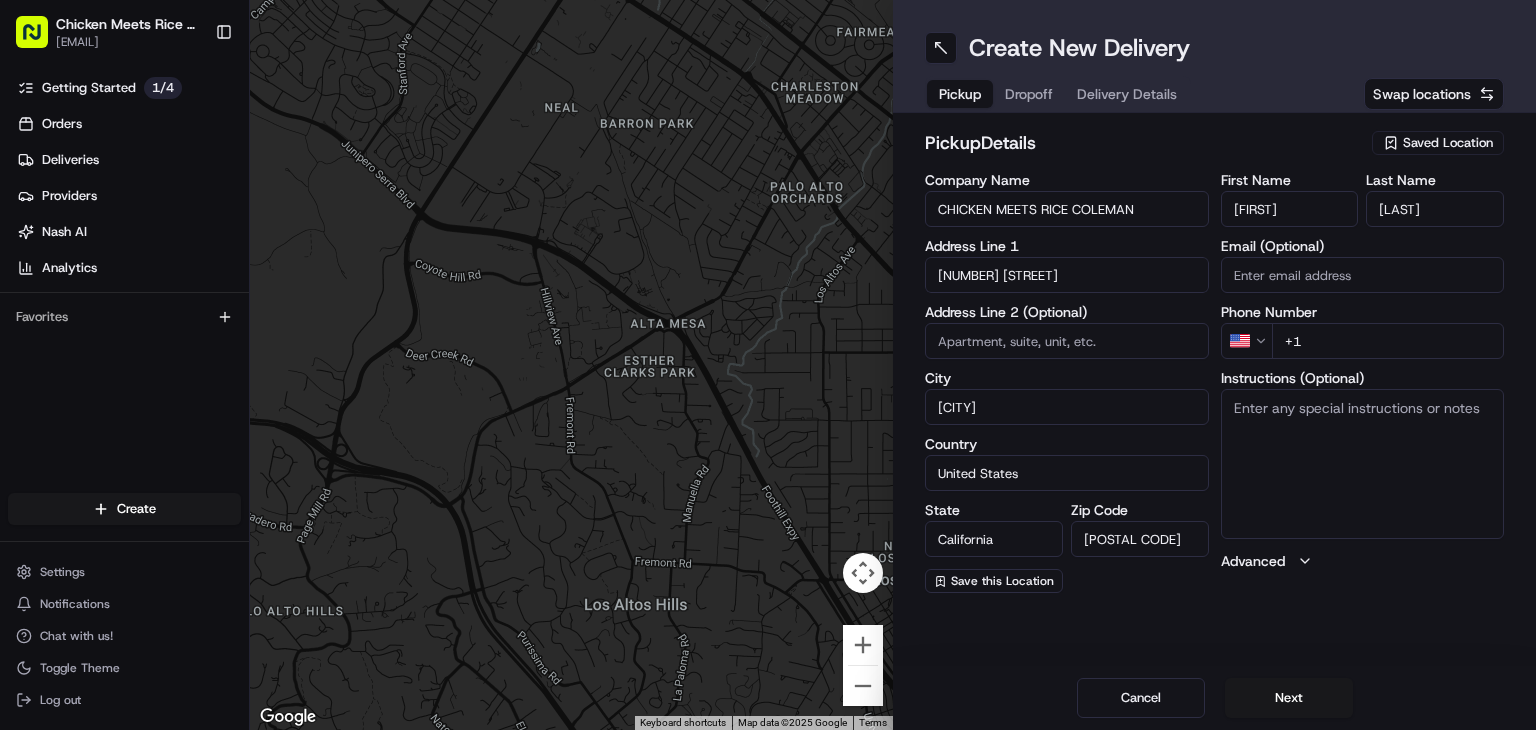 type on "[EMAIL]" 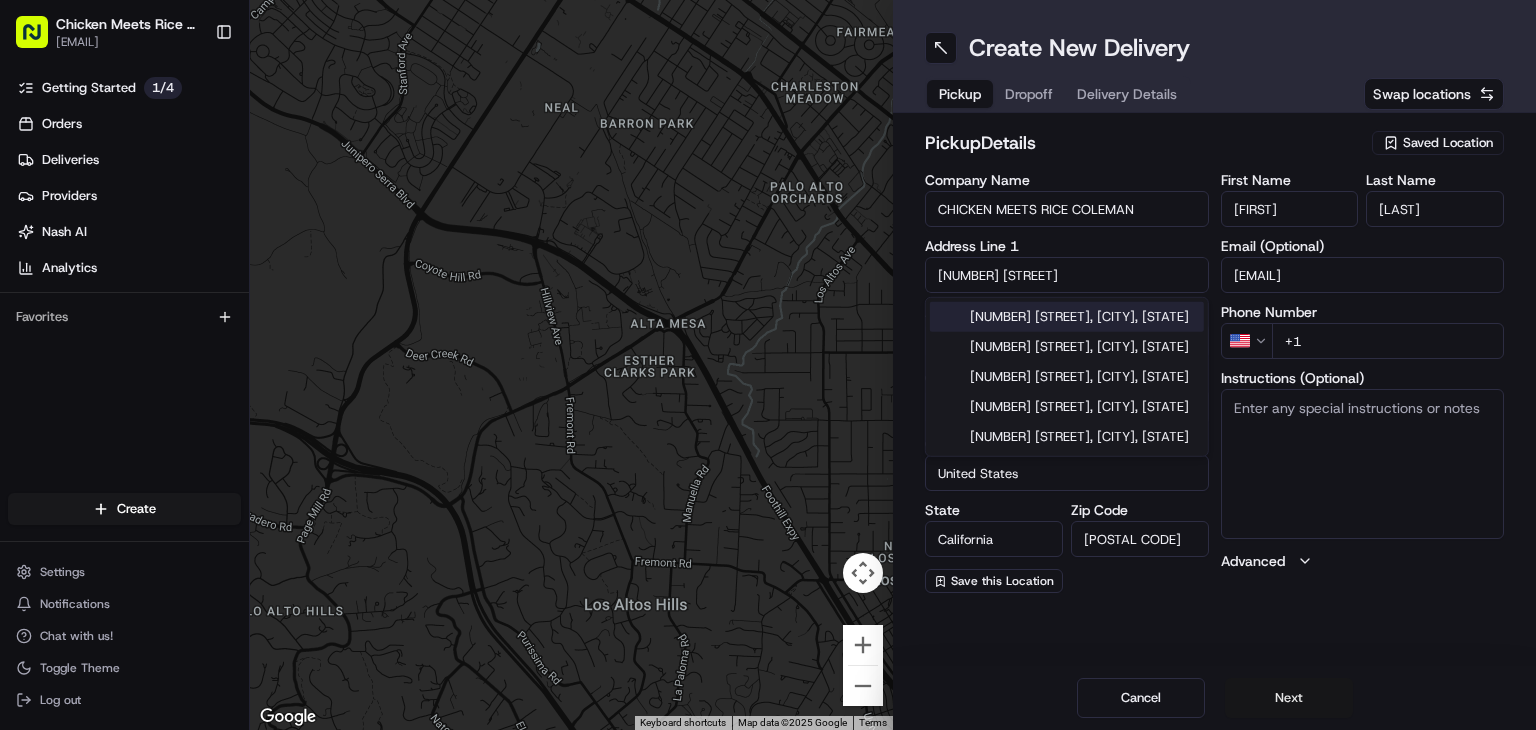 click on "Next" at bounding box center [1289, 698] 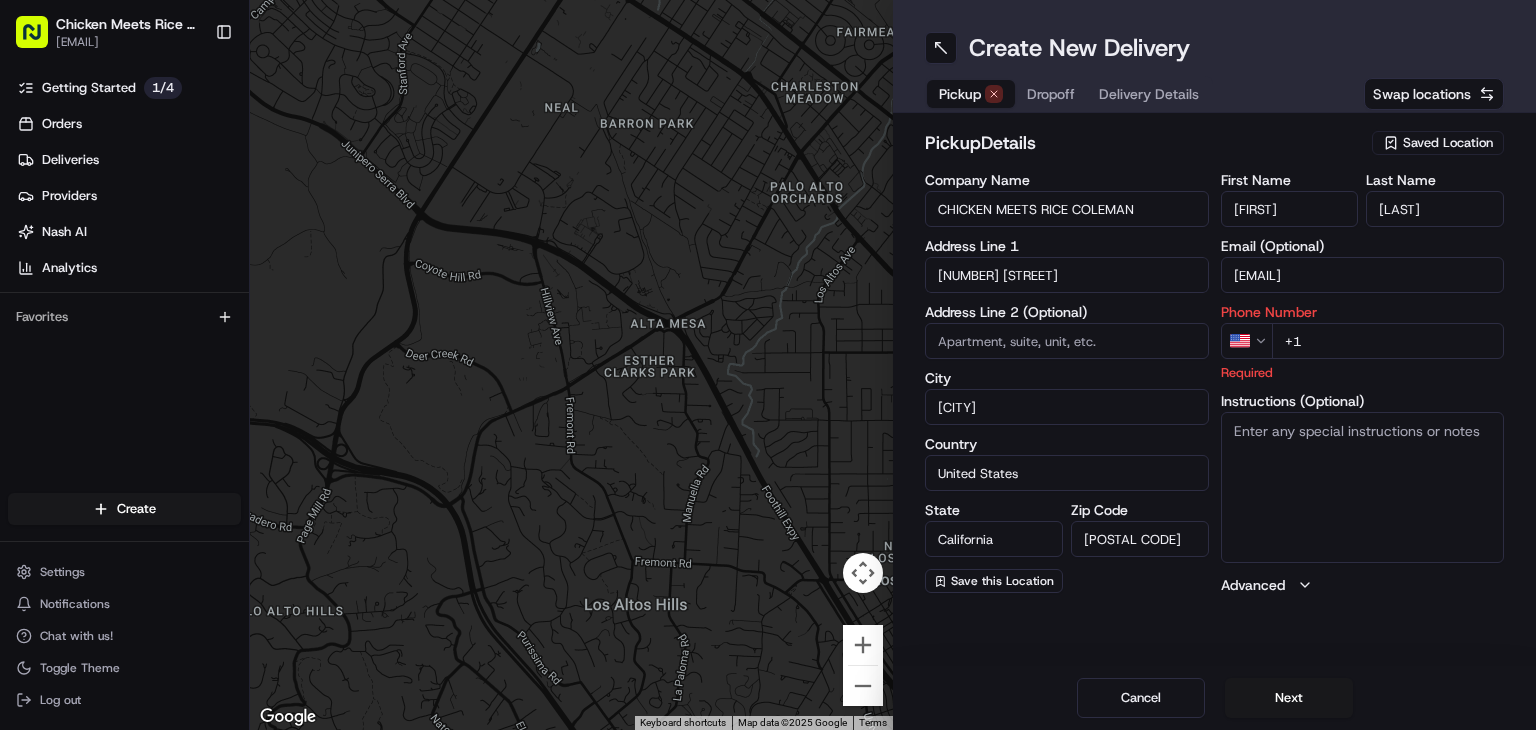 click on "+1" at bounding box center (1388, 341) 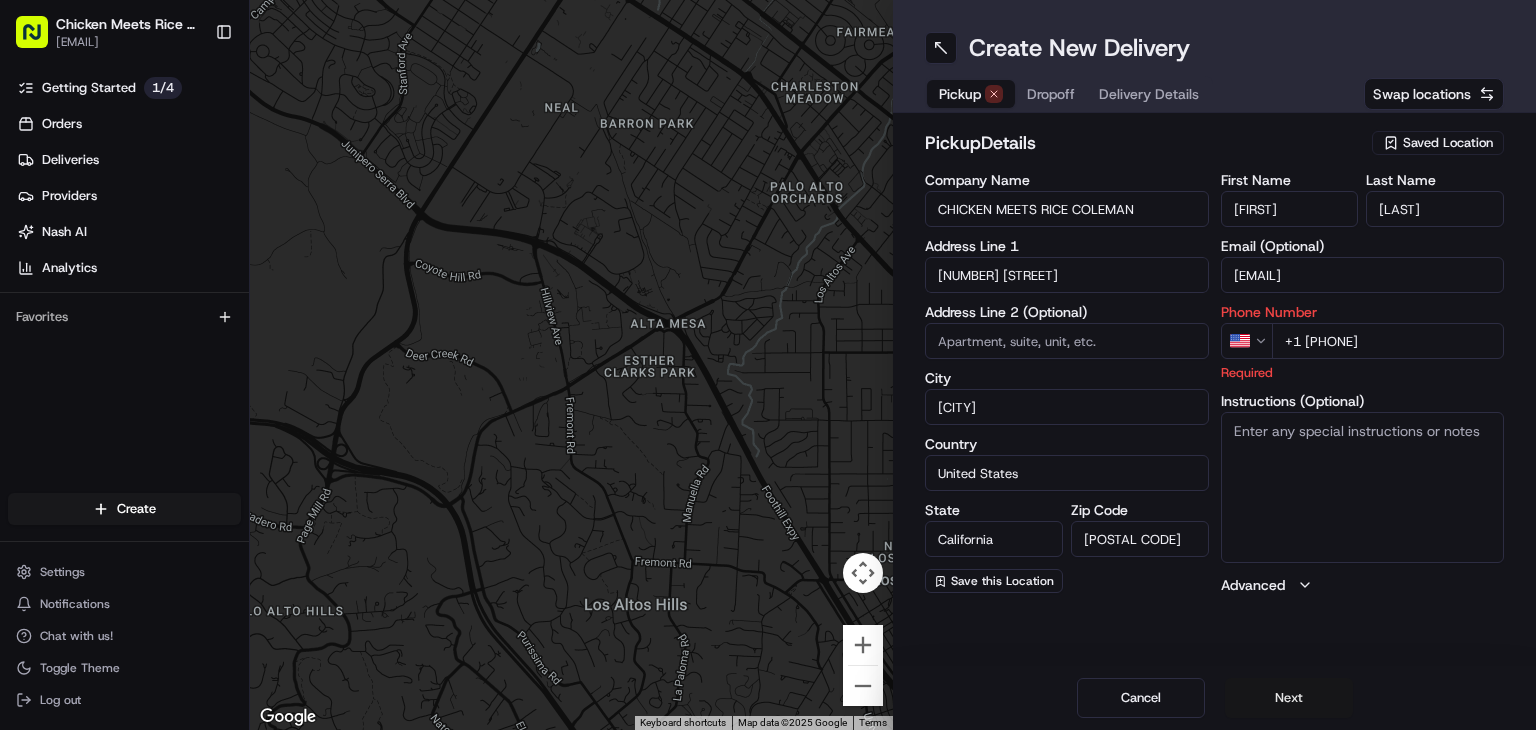 type on "+1 [PHONE]" 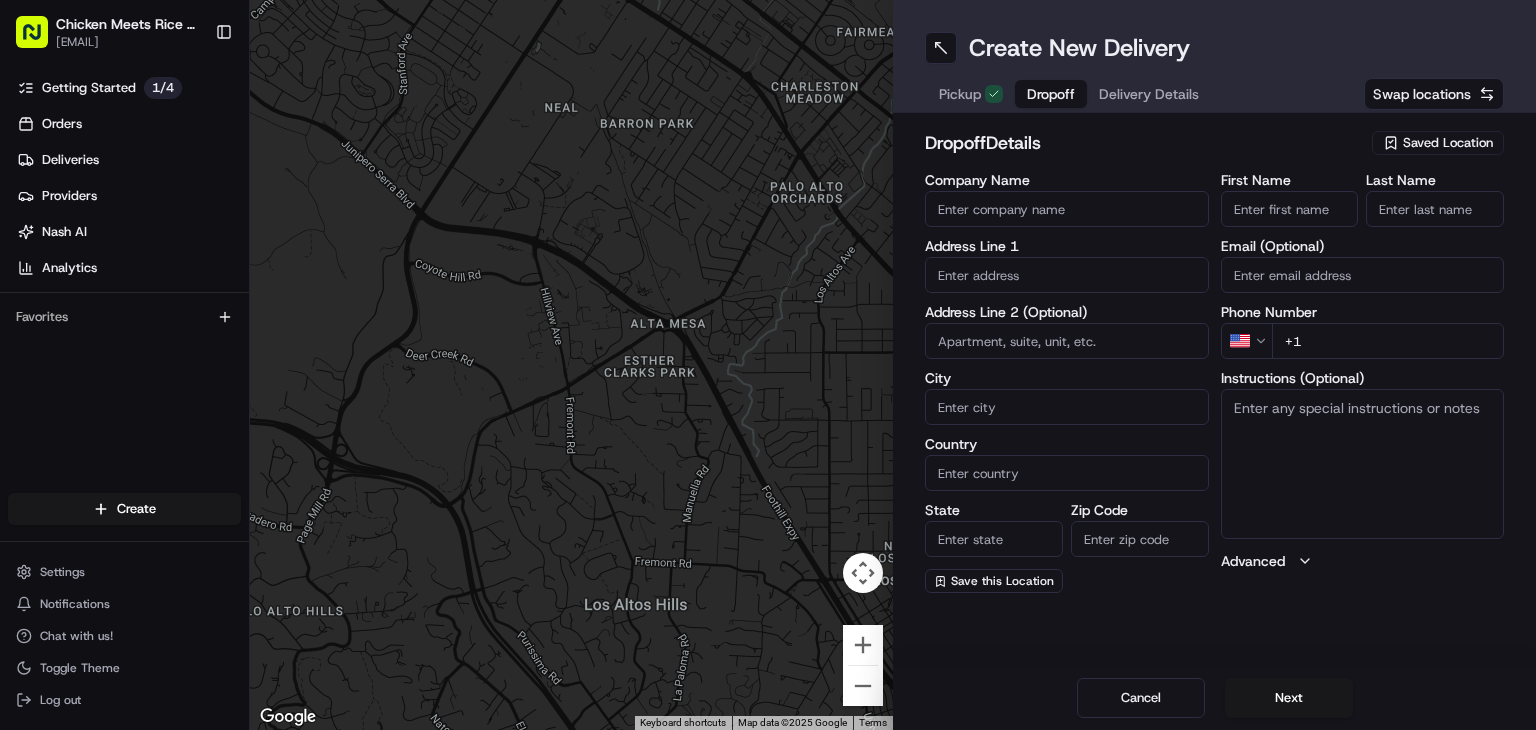 click on "Saved Location" at bounding box center [1448, 143] 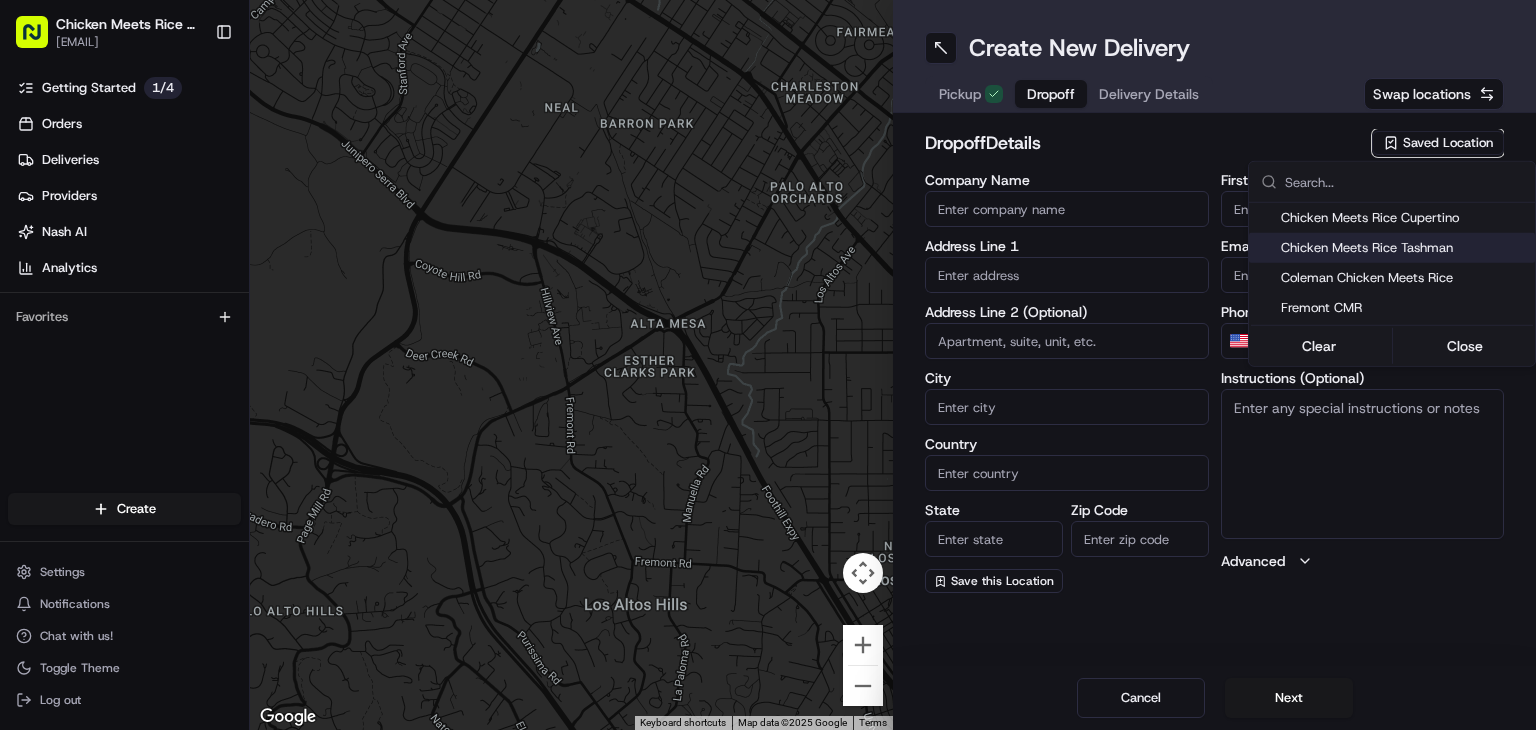 click on "Chicken Meets Rice Tashman" at bounding box center [1404, 248] 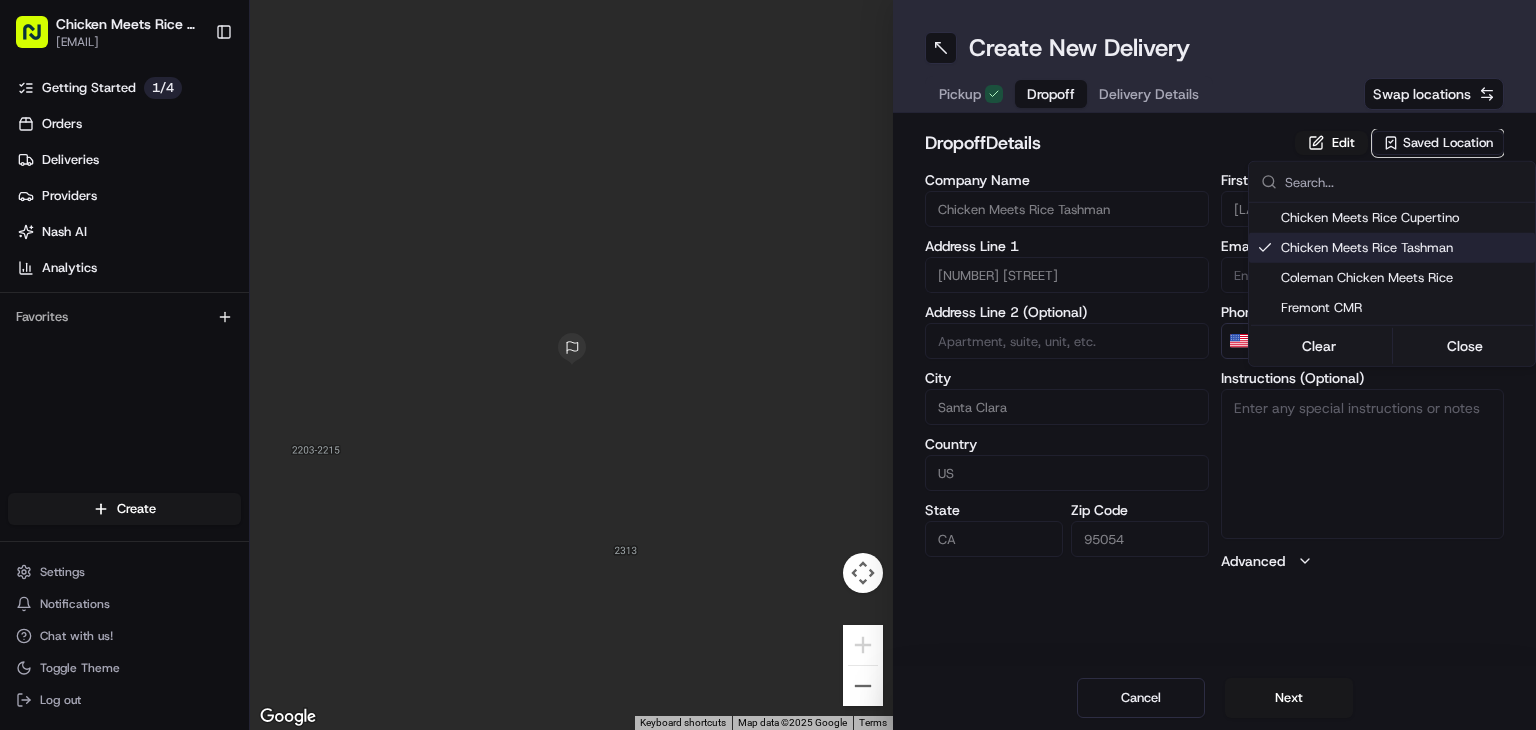 click on "Chicken Meets Rice Tashman" at bounding box center (1404, 248) 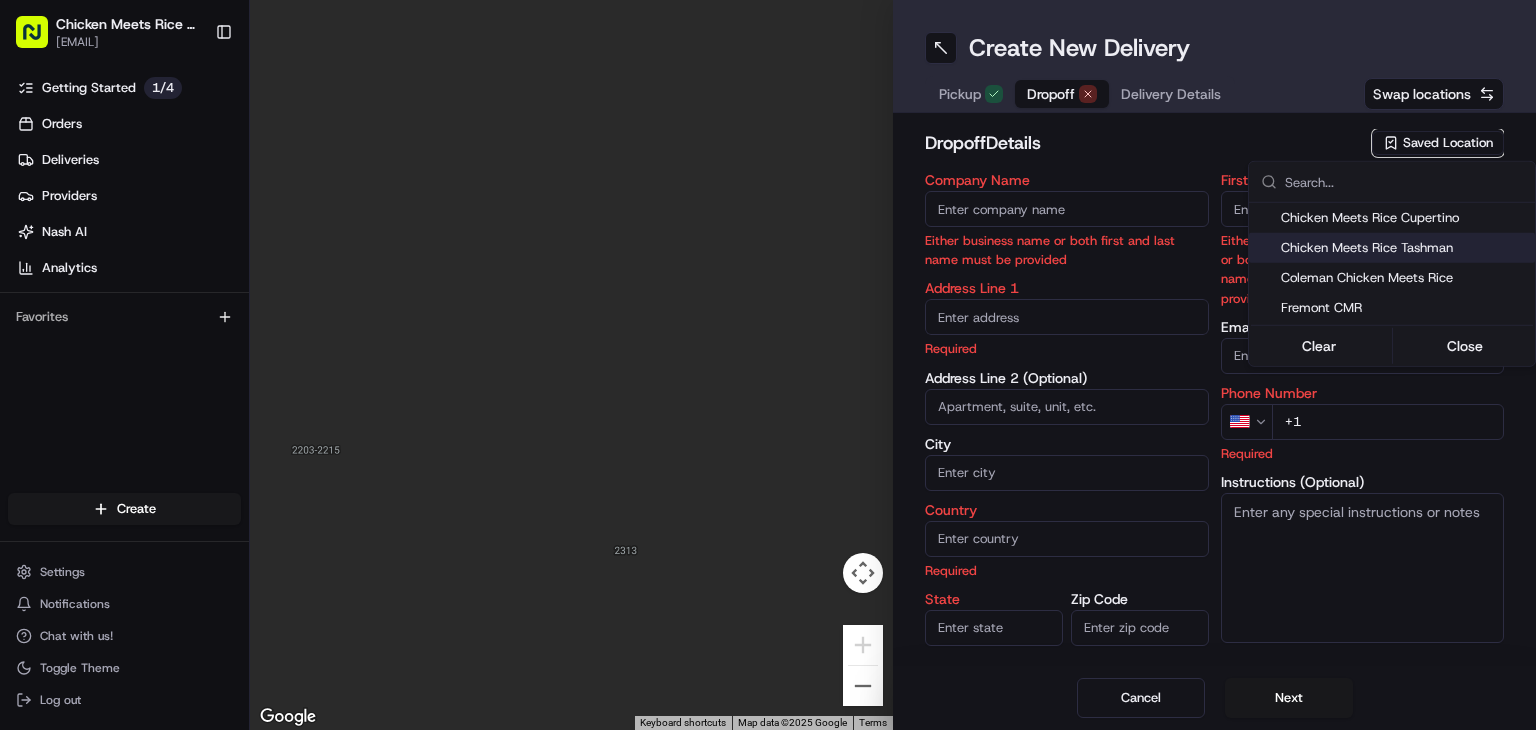 click on "Chicken Meets Rice Tashman" at bounding box center [1404, 248] 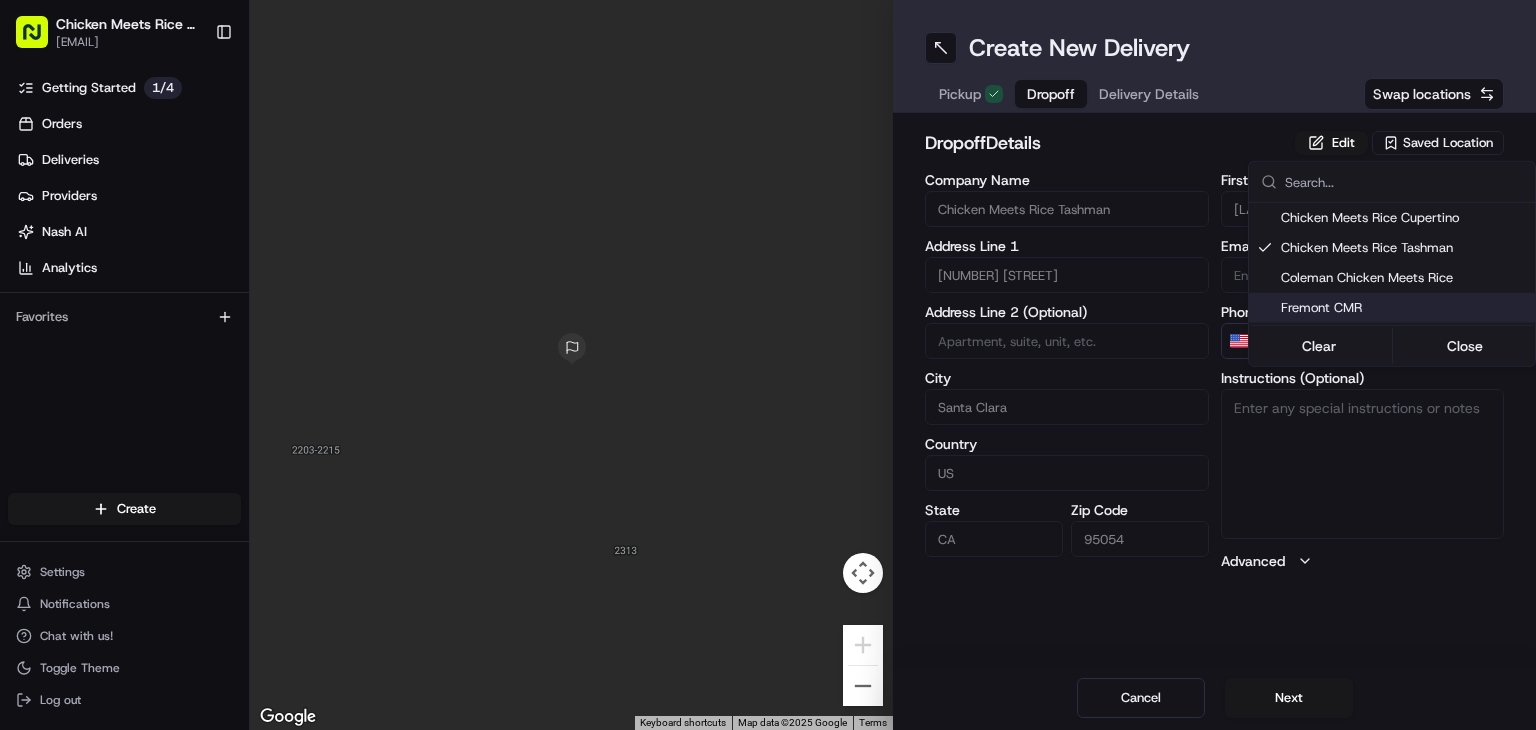 drag, startPoint x: 1409, startPoint y: 614, endPoint x: 1398, endPoint y: 583, distance: 32.89377 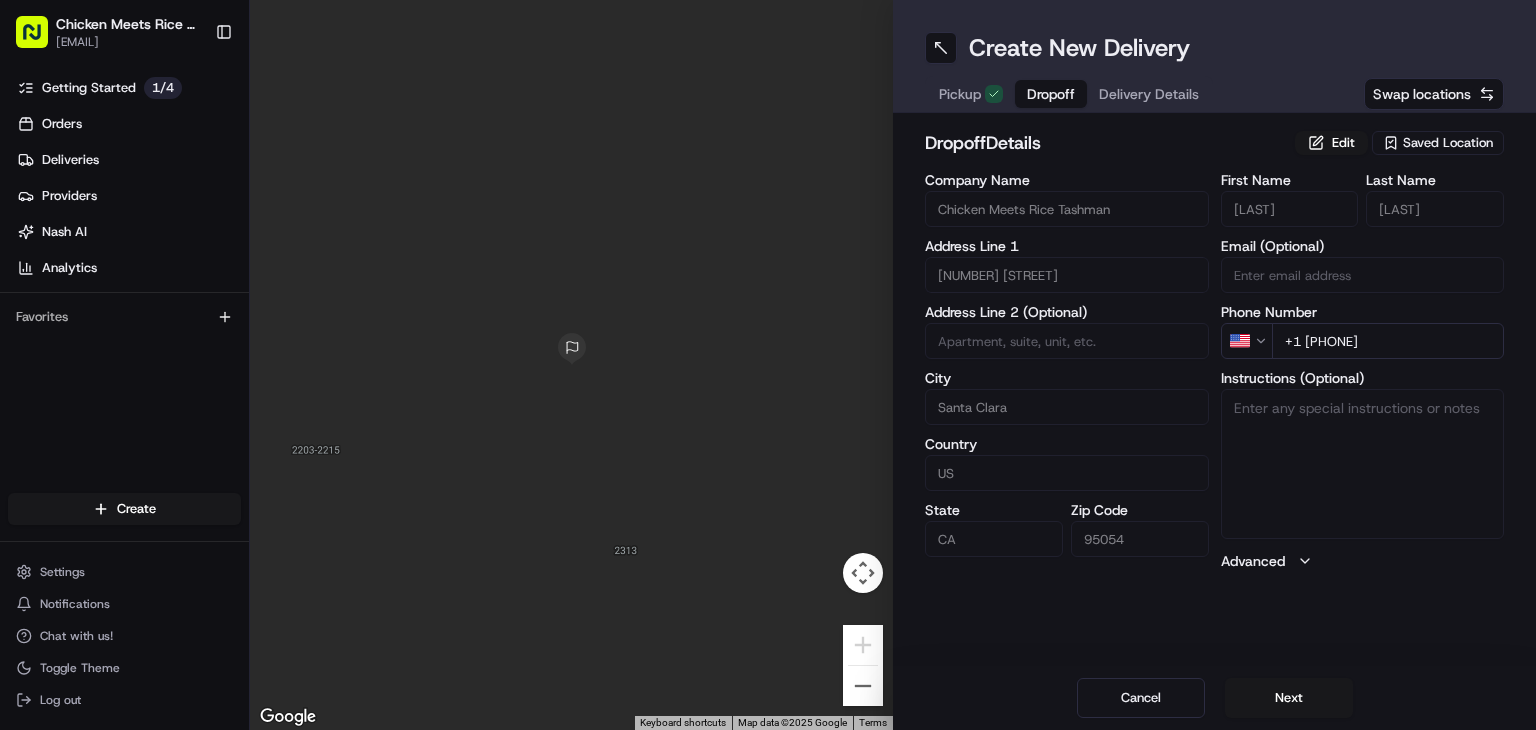 click on "Swap locations" at bounding box center [1422, 94] 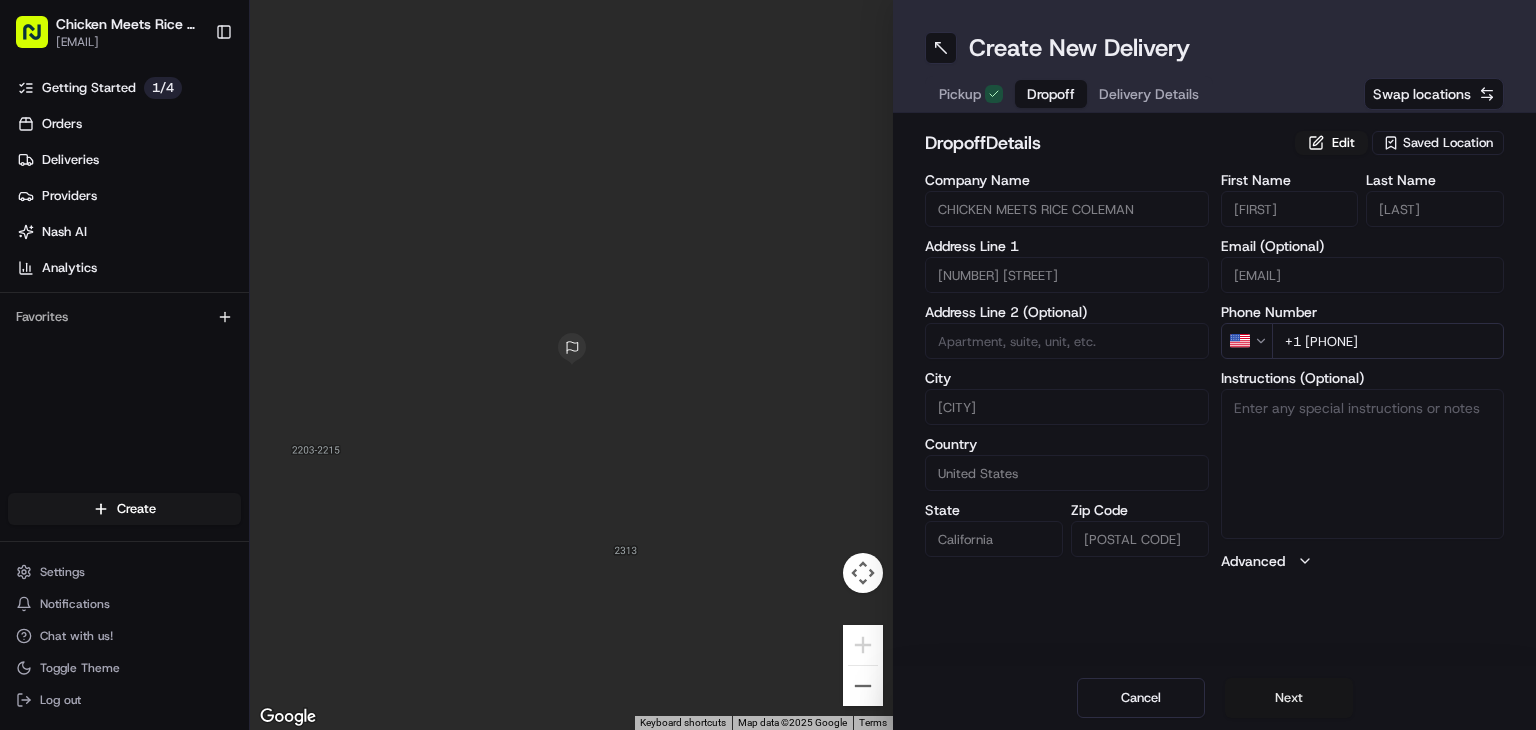 click on "Next" at bounding box center [1289, 698] 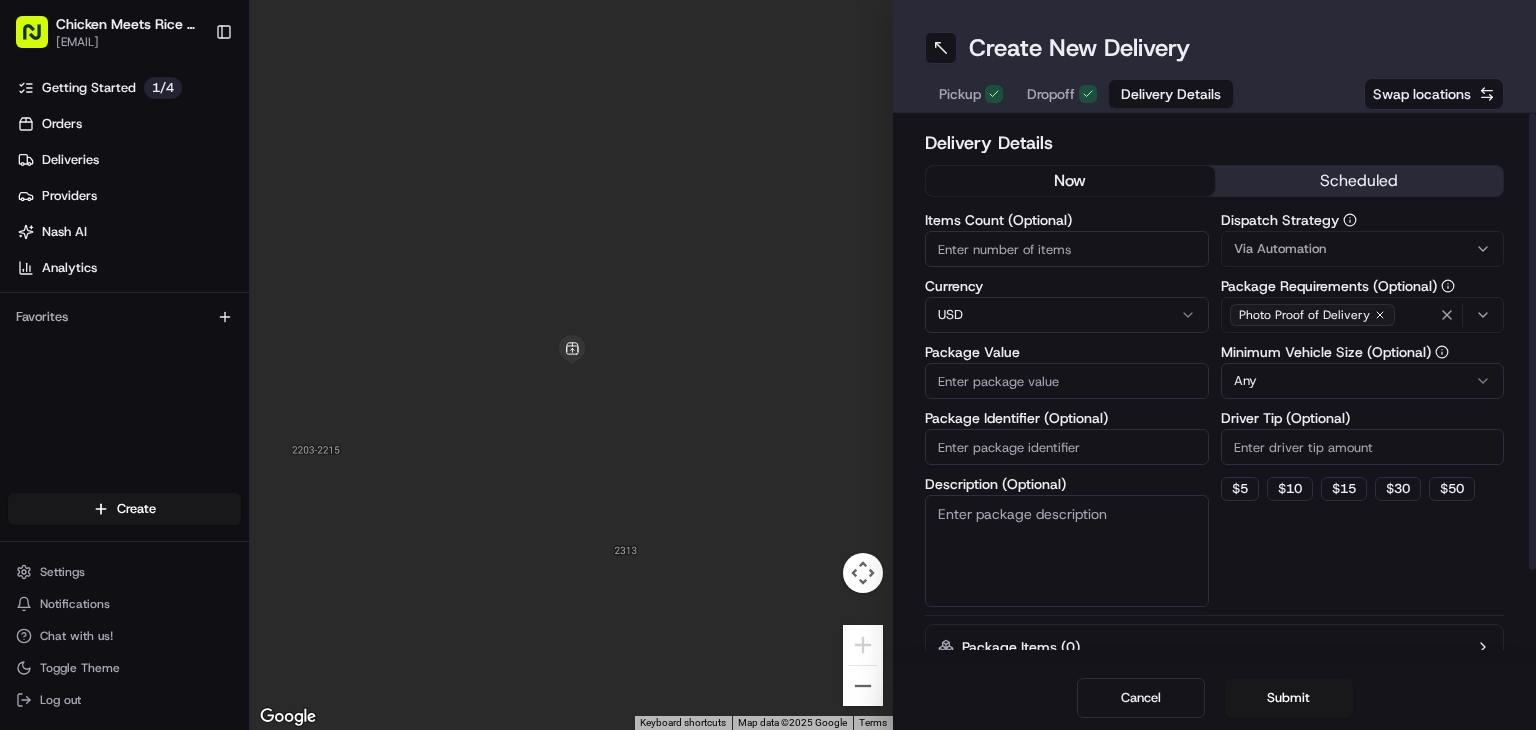 click on "Items Count (Optional)" at bounding box center [1067, 249] 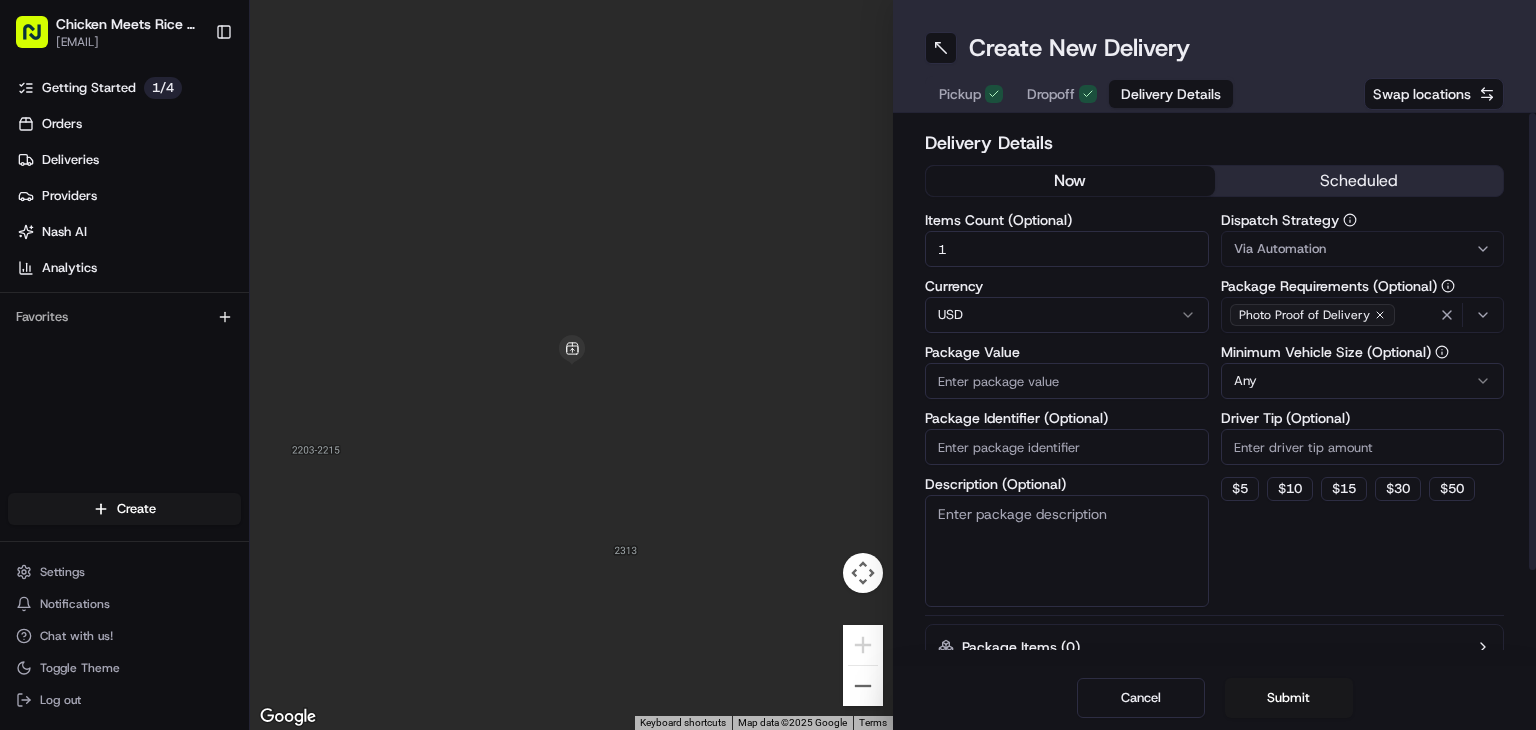 type on "1" 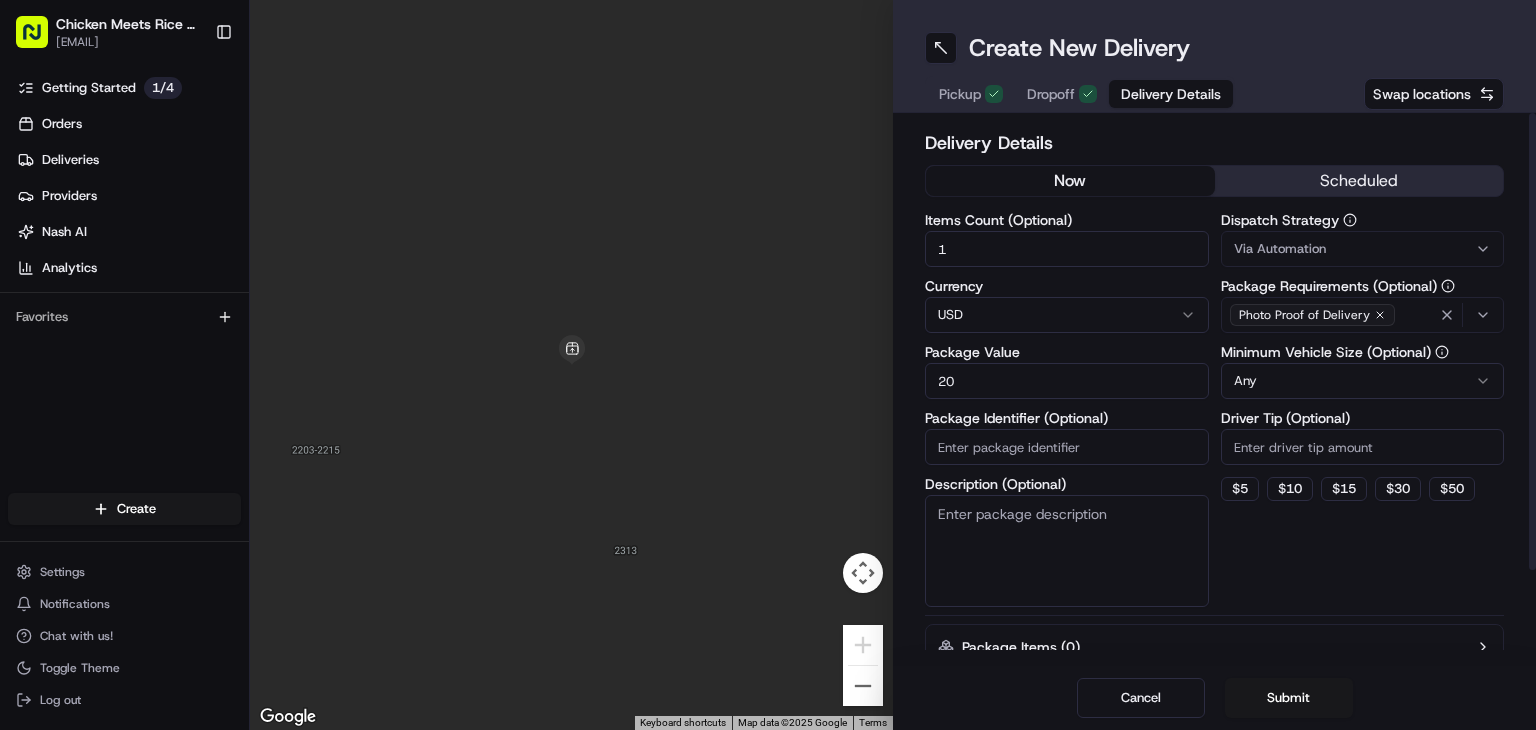 type on "20" 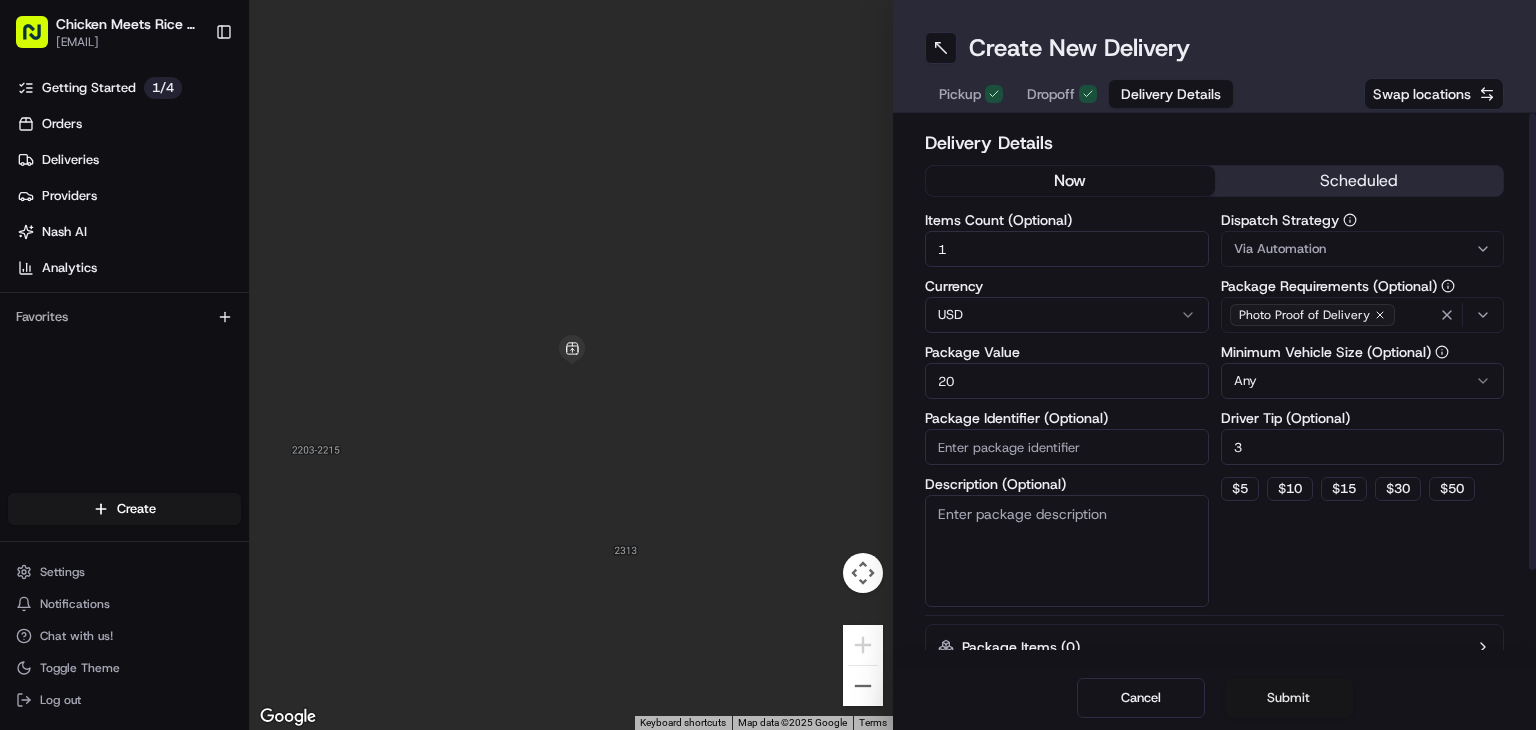 type on "3" 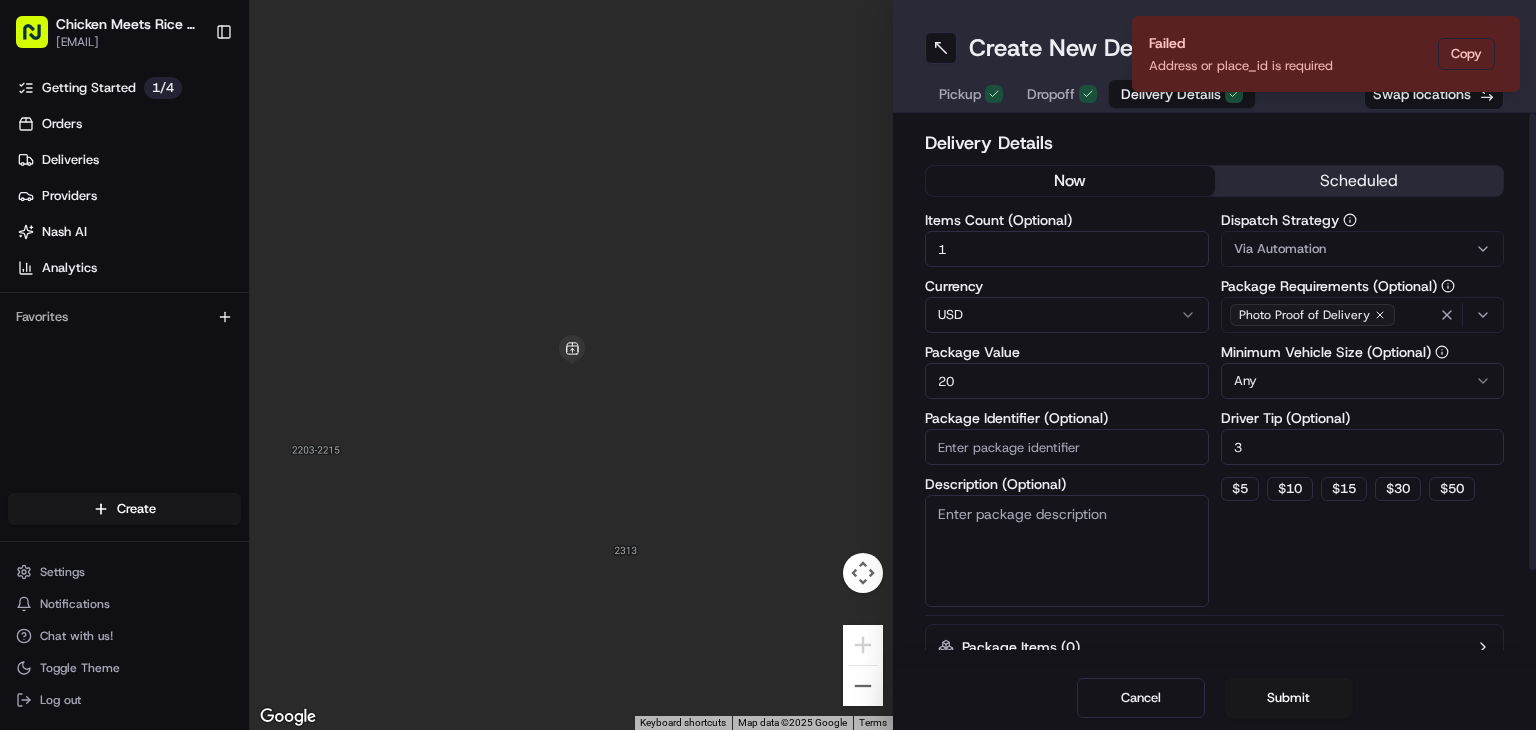 click on "Pickup" at bounding box center (960, 94) 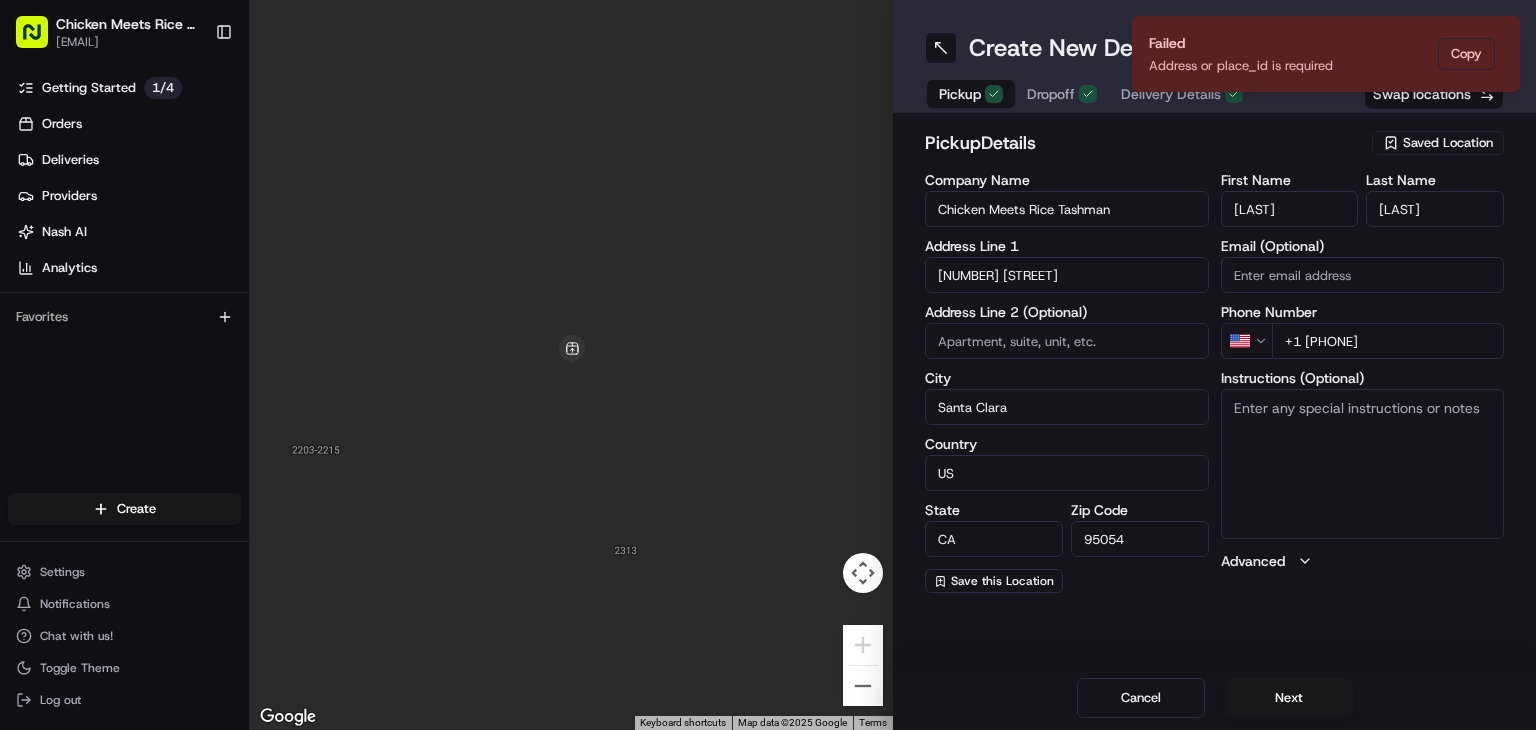 click on "Dropoff" at bounding box center (1062, 94) 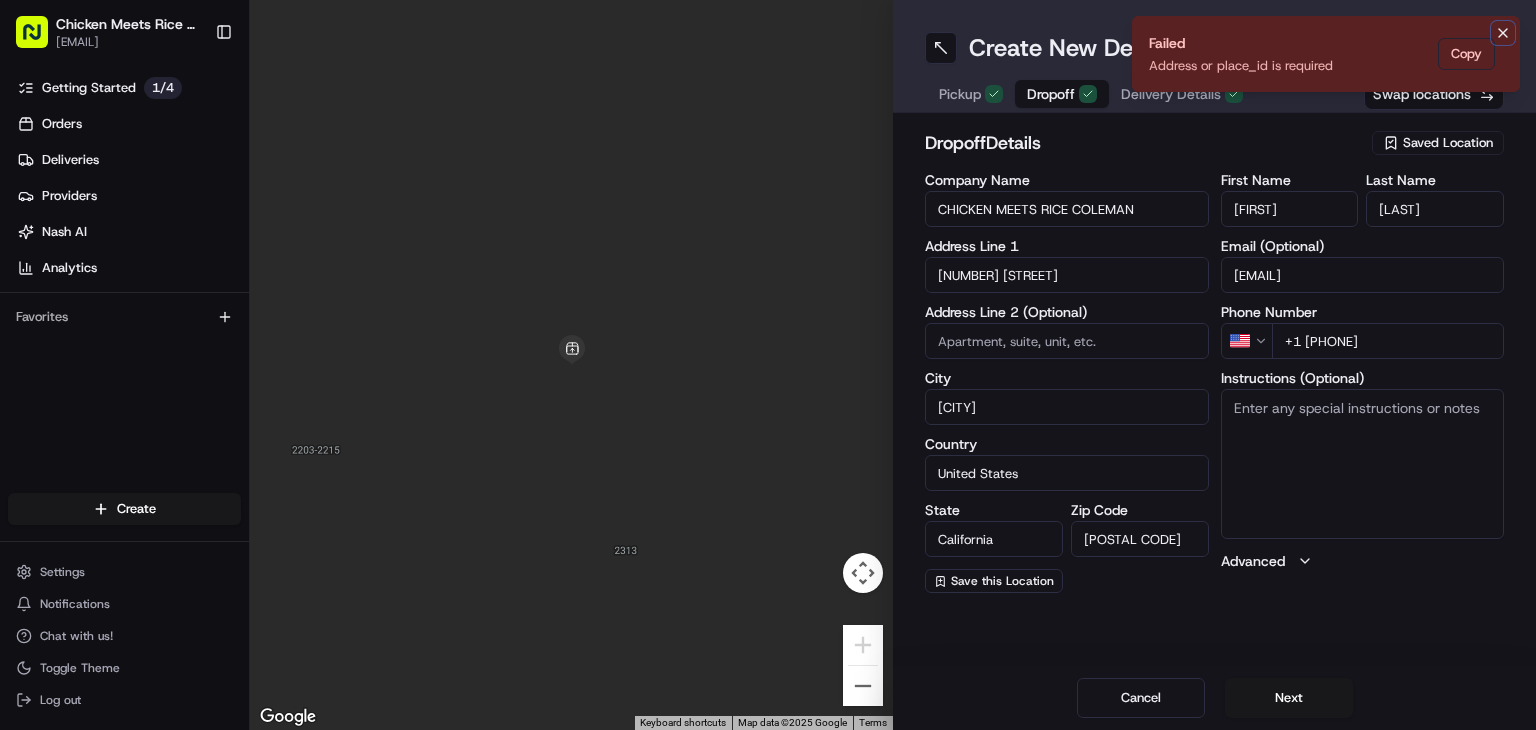 click 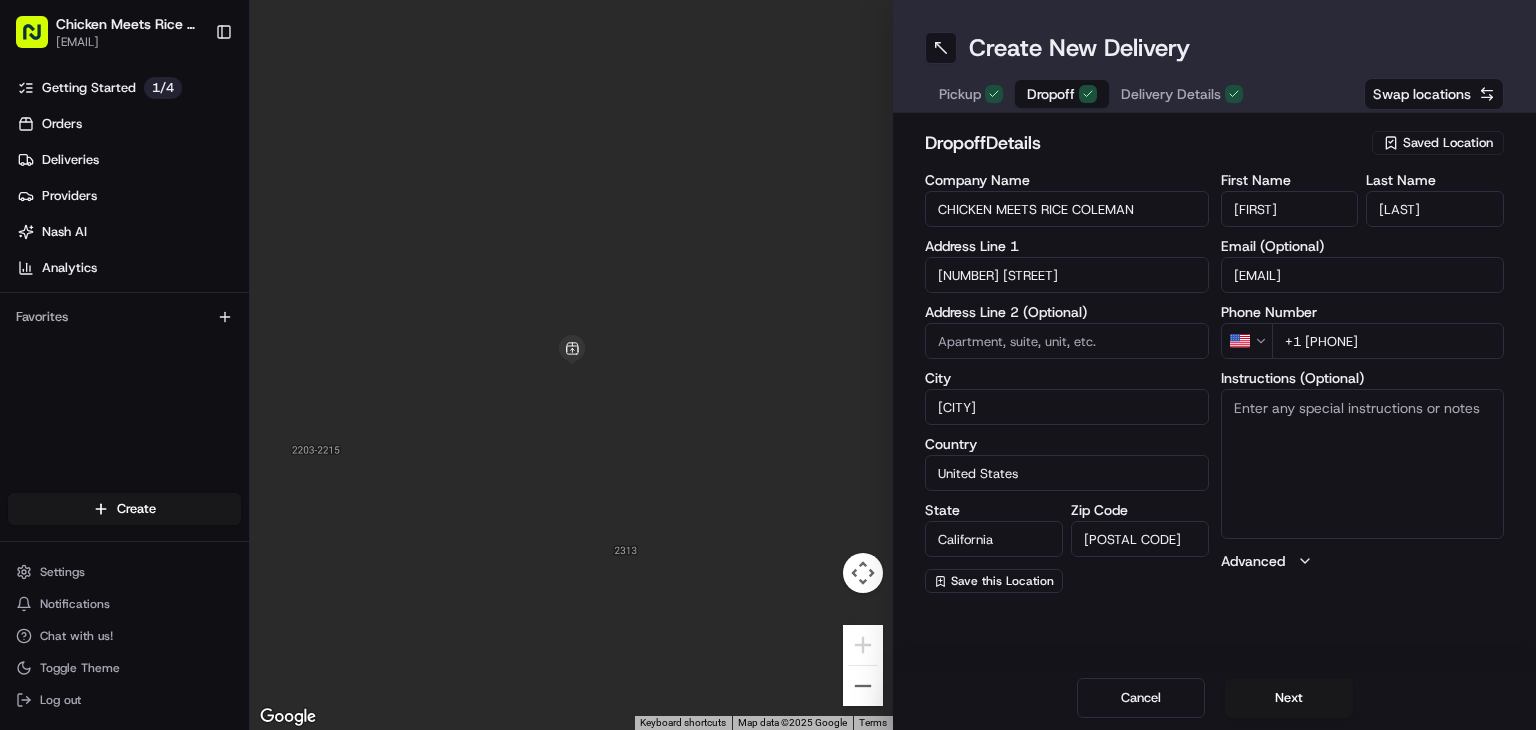 click on "+1 [PHONE]" at bounding box center (1388, 341) 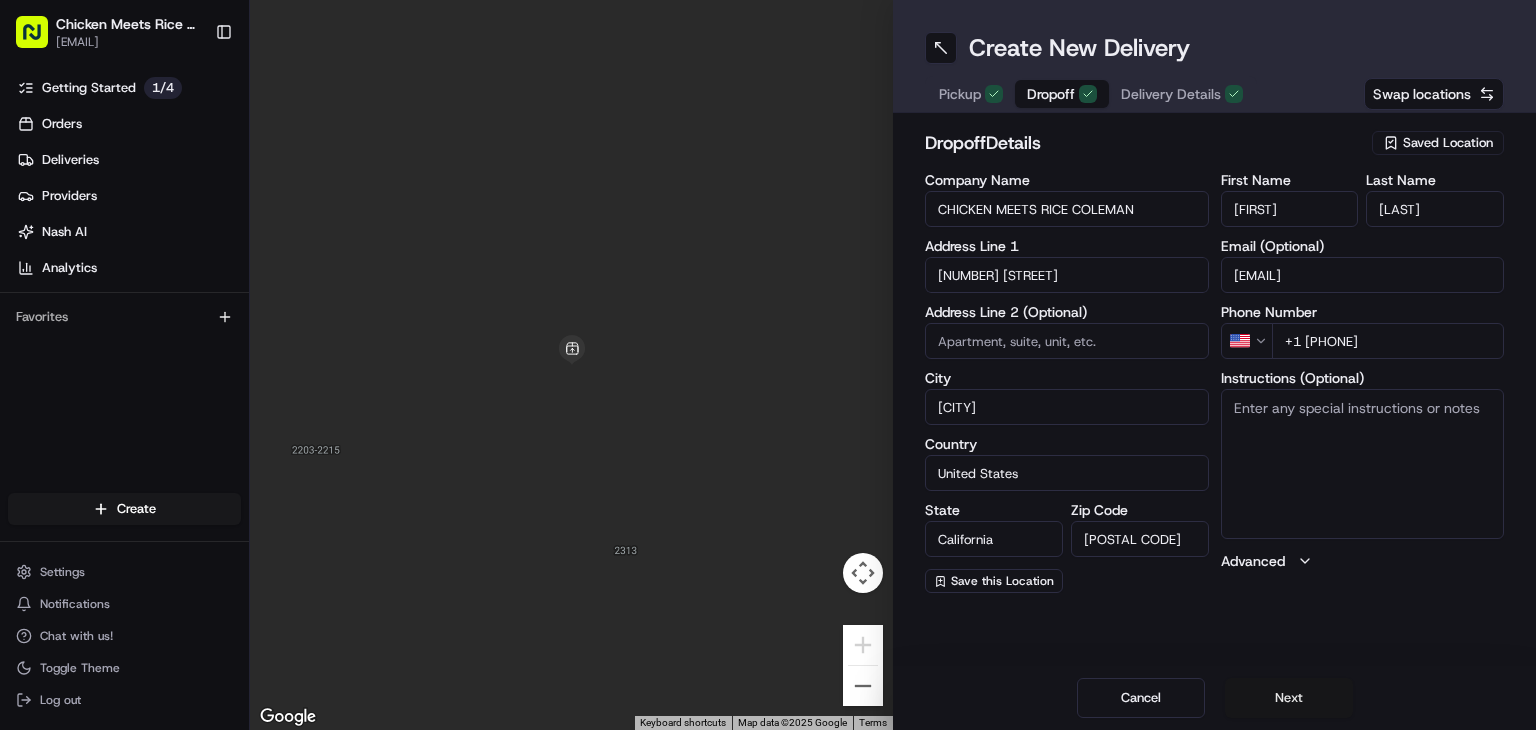 click on "Next" at bounding box center [1289, 698] 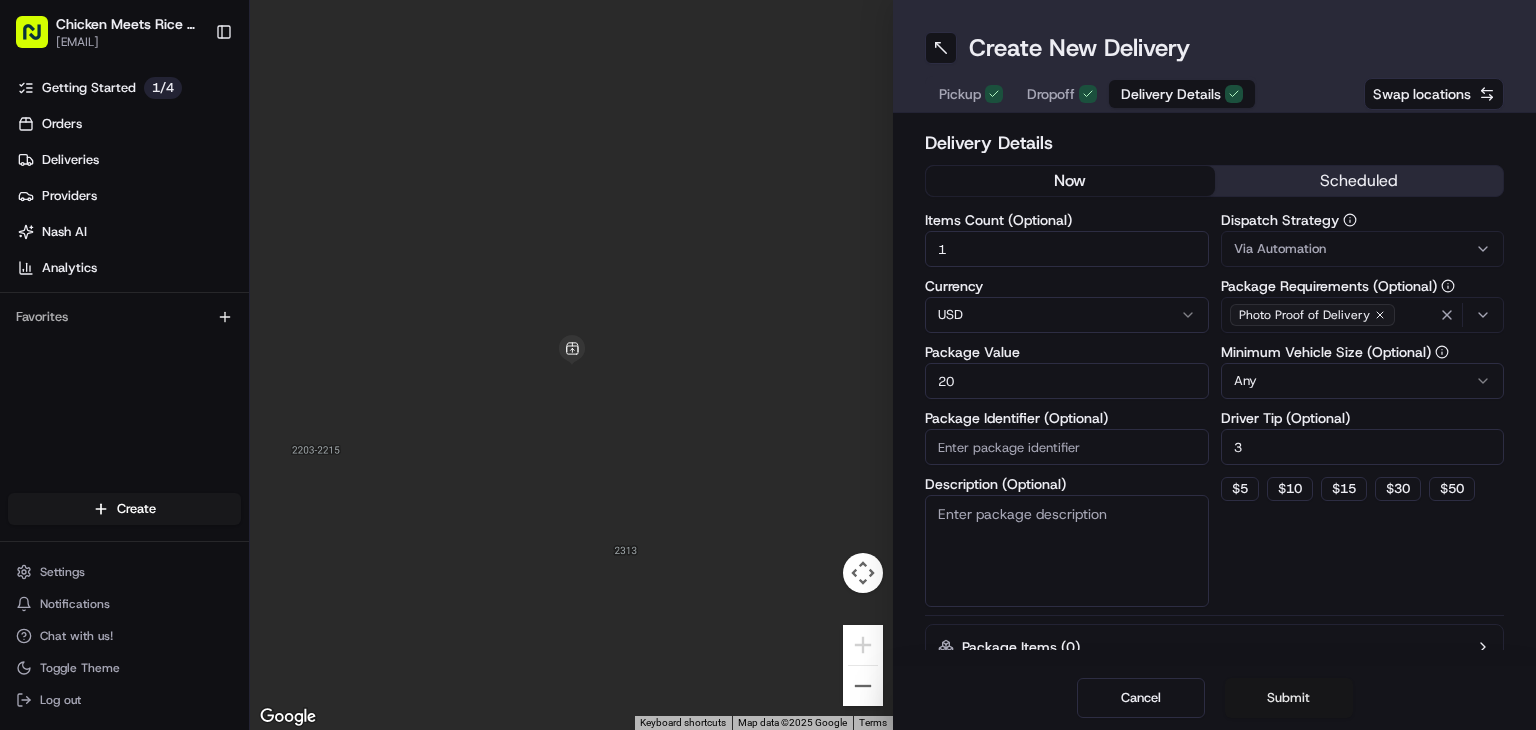 click on "Submit" at bounding box center [1289, 698] 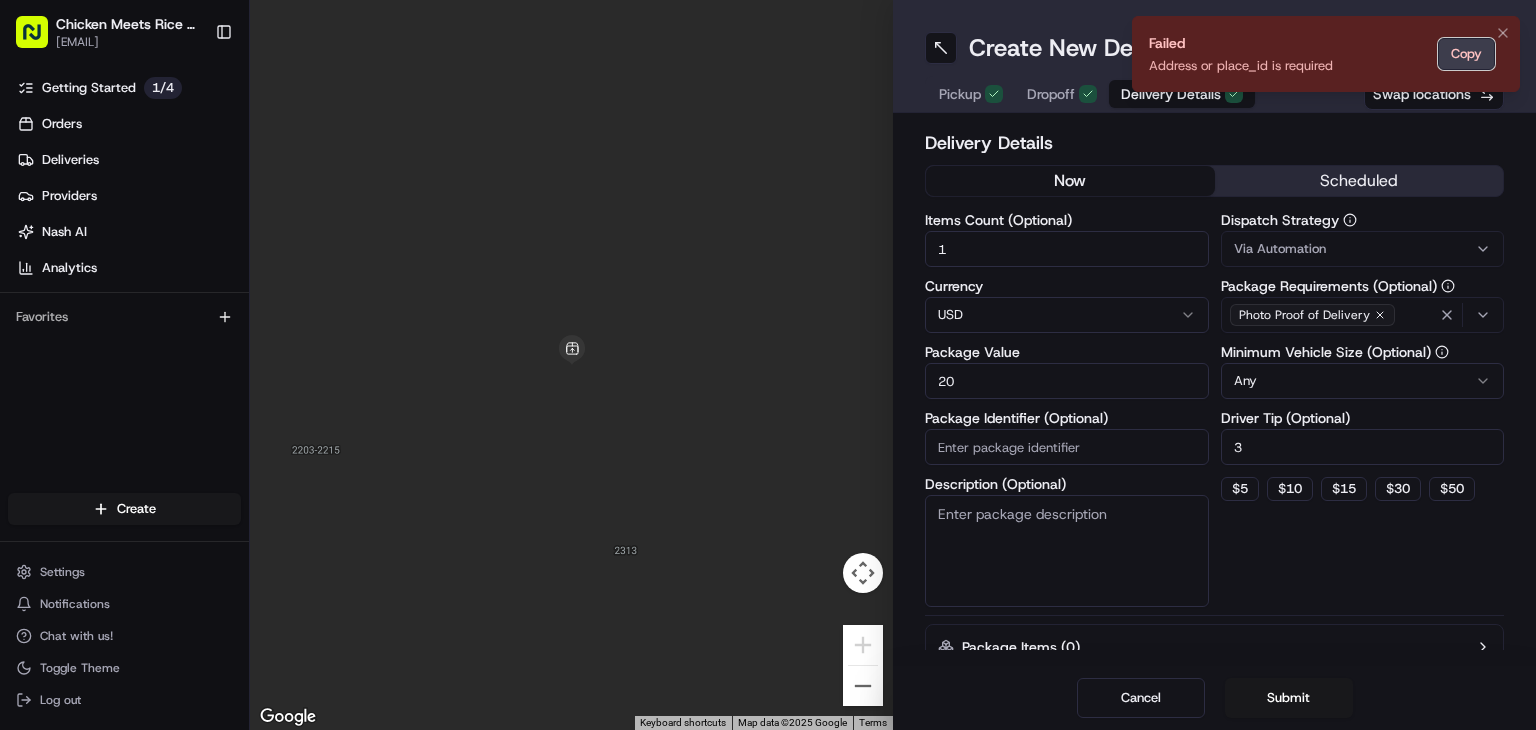 click on "Copy" at bounding box center (1466, 54) 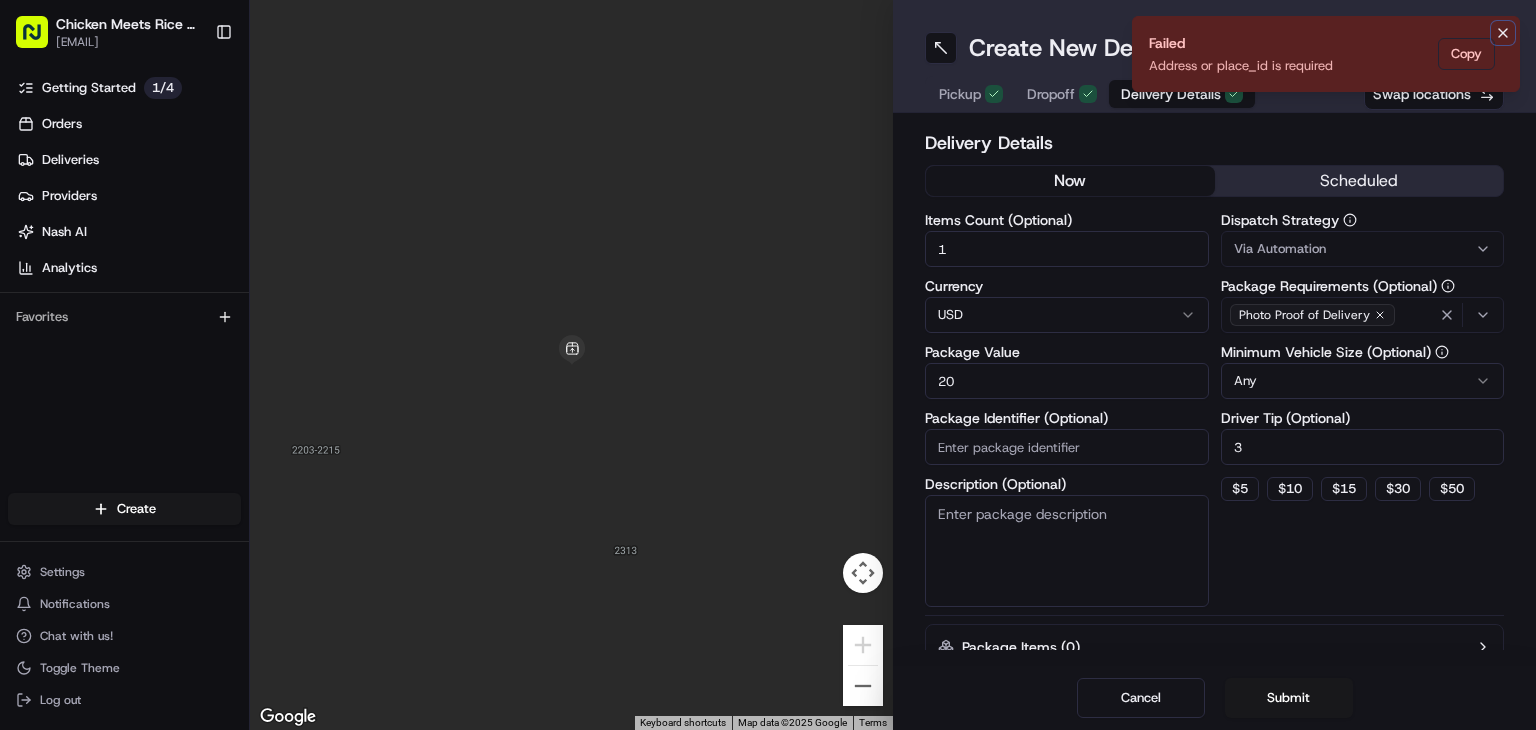 click 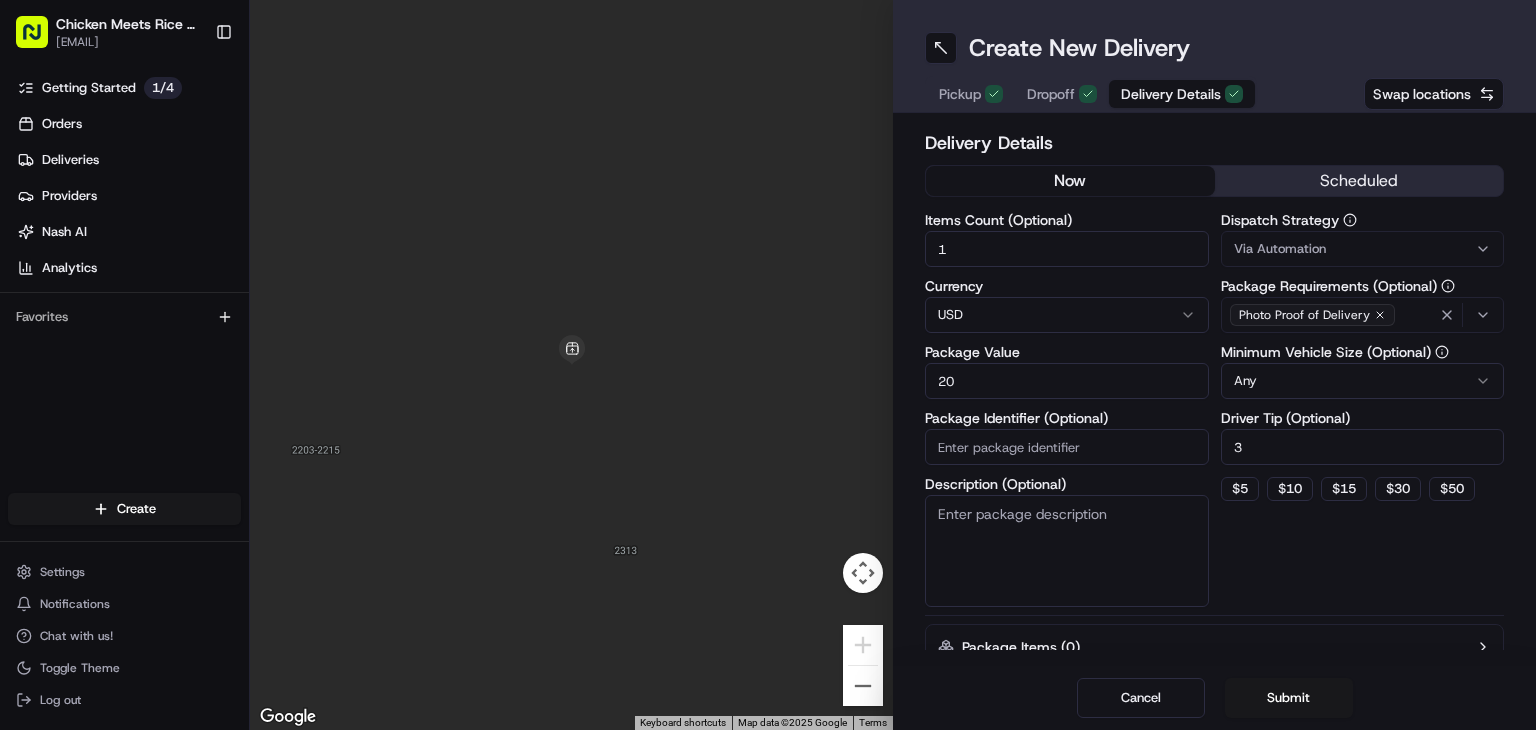 click on "Pickup" at bounding box center (960, 94) 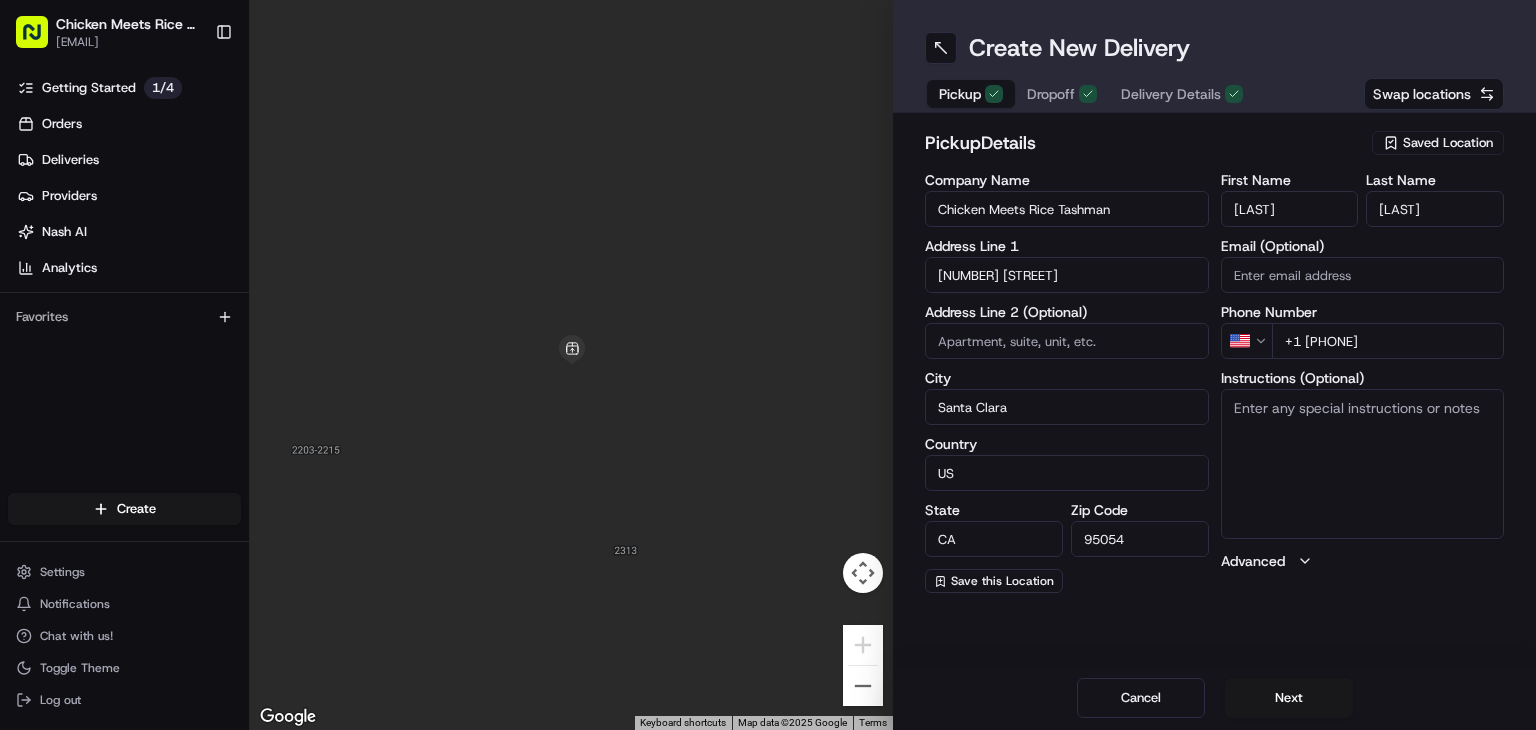 click on "Dropoff" at bounding box center [1051, 94] 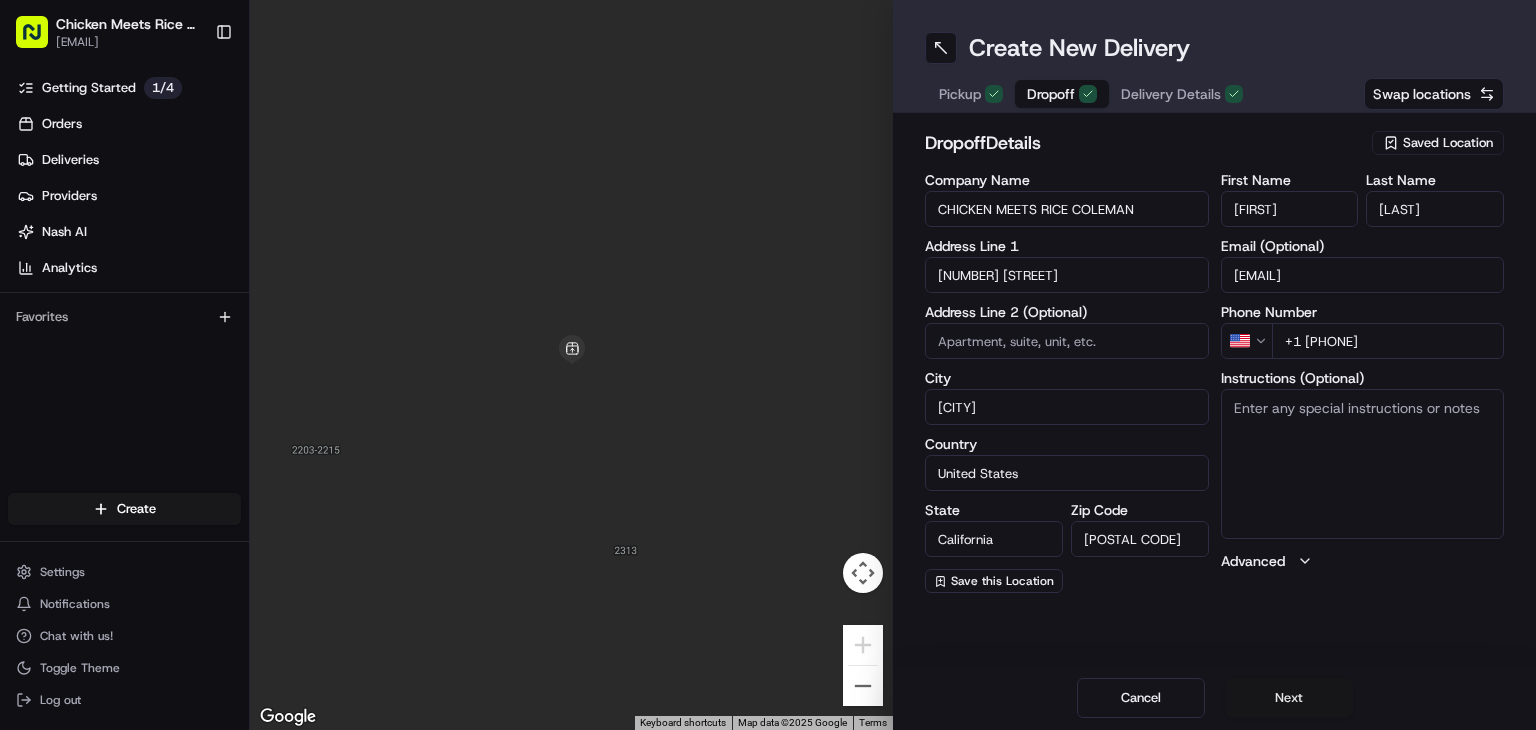 drag, startPoint x: 1271, startPoint y: 691, endPoint x: 1260, endPoint y: 691, distance: 11 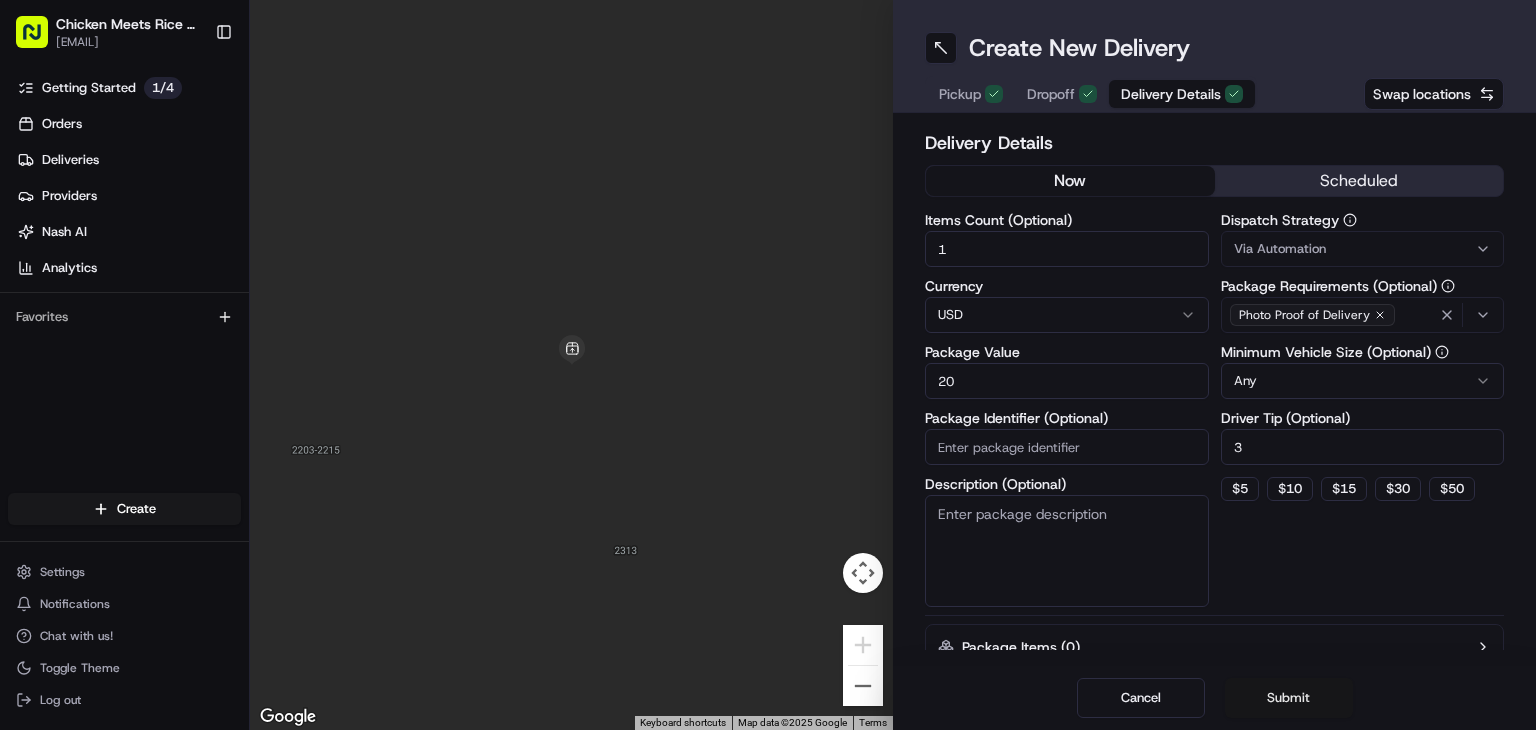 click on "Submit" at bounding box center (1289, 698) 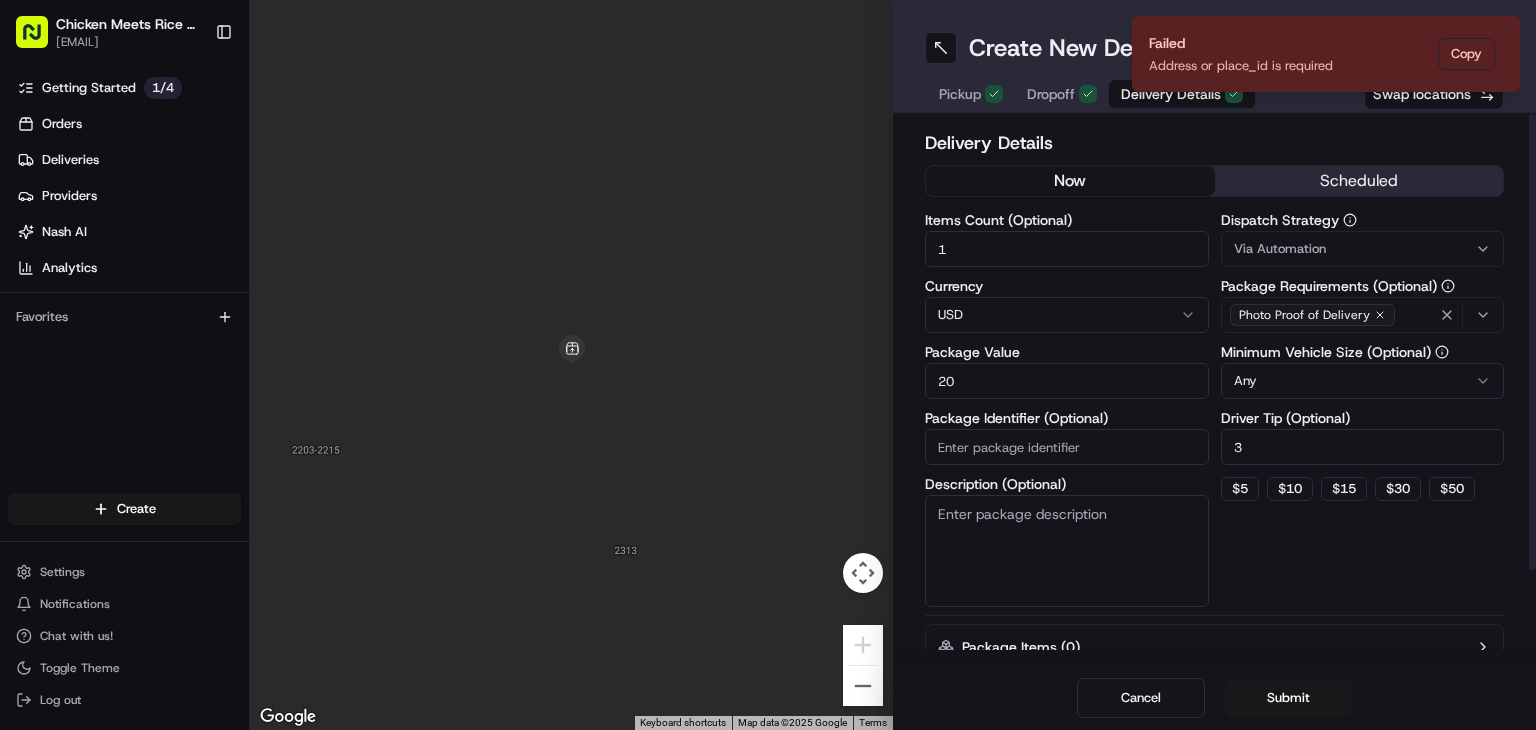click on "Pickup" at bounding box center [971, 94] 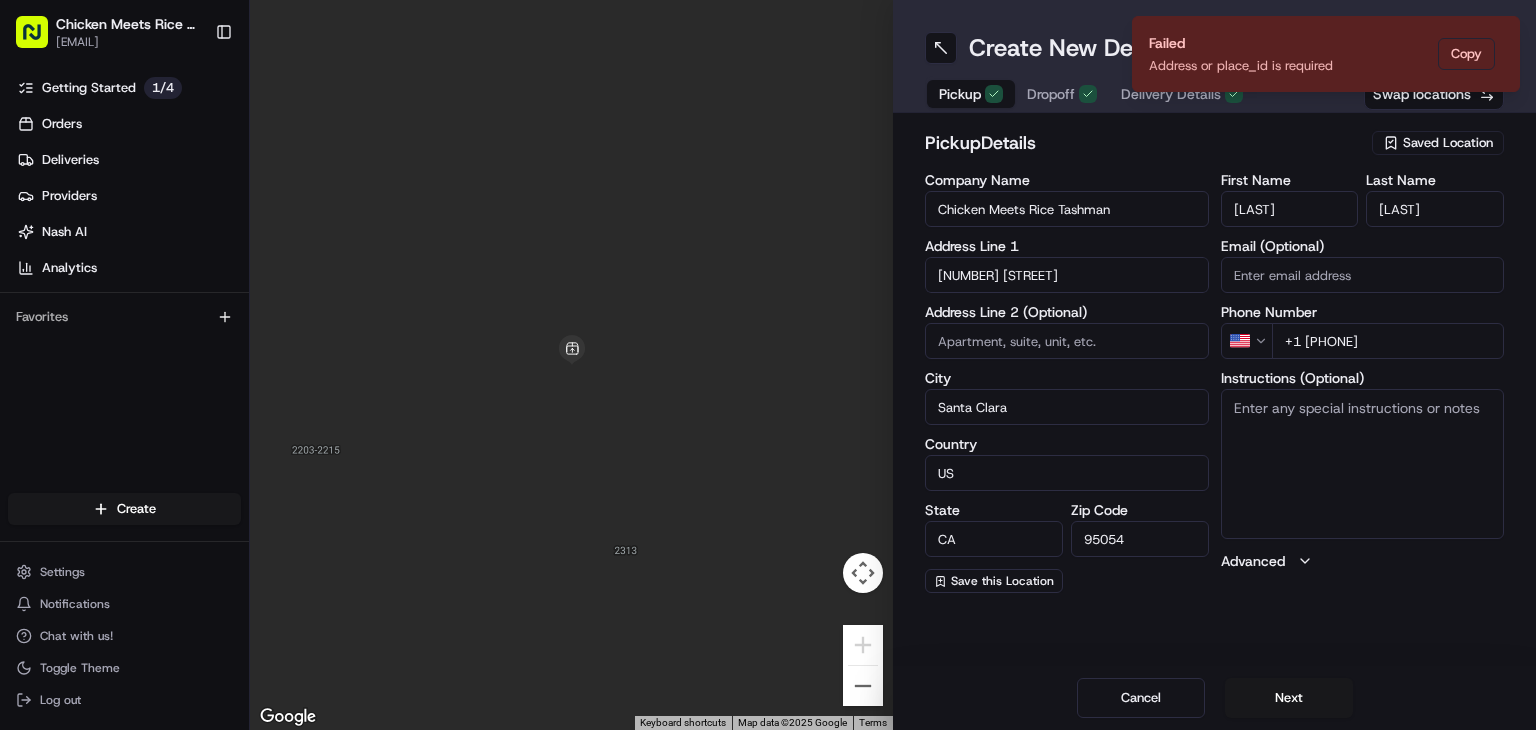 click on "Dropoff" at bounding box center [1051, 94] 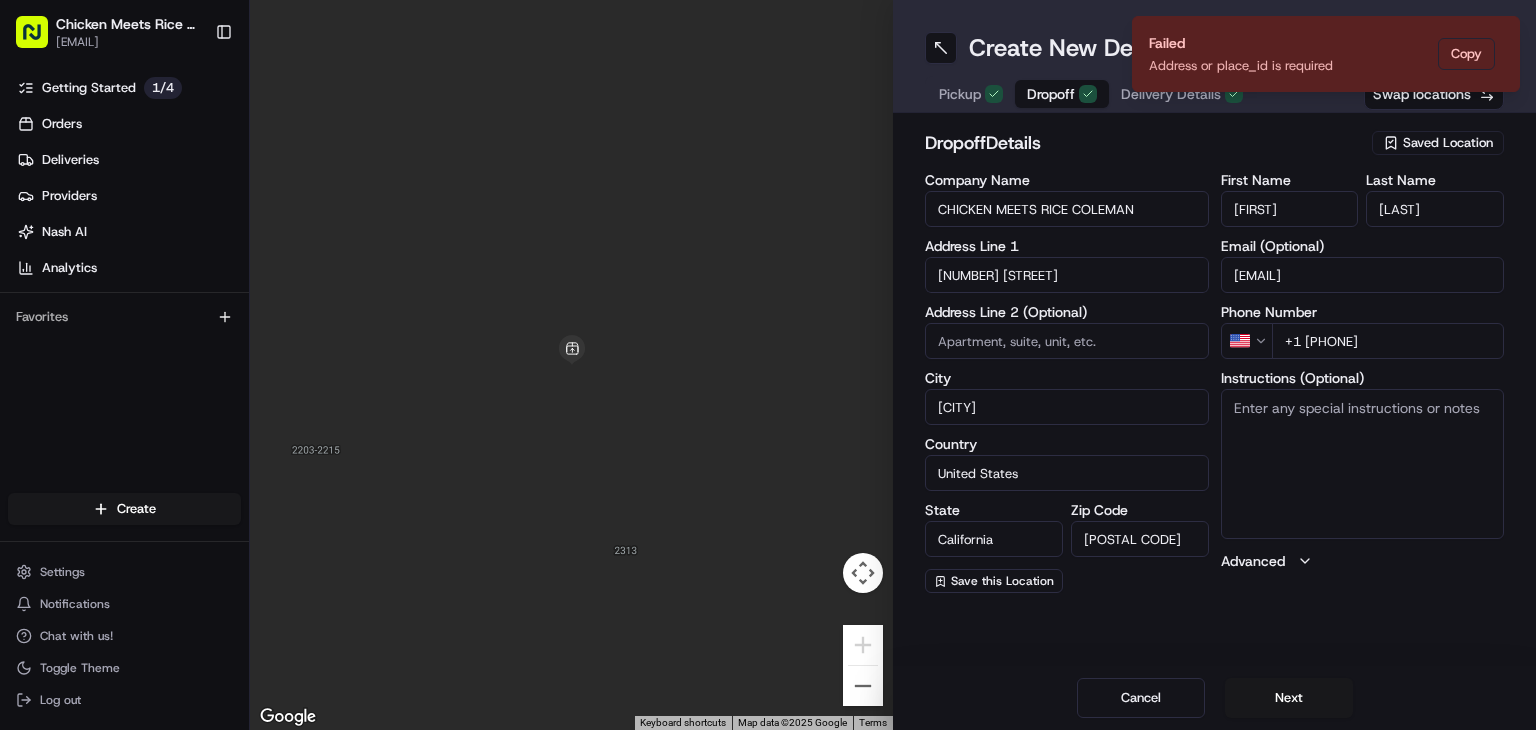 click on "Pickup" at bounding box center [960, 94] 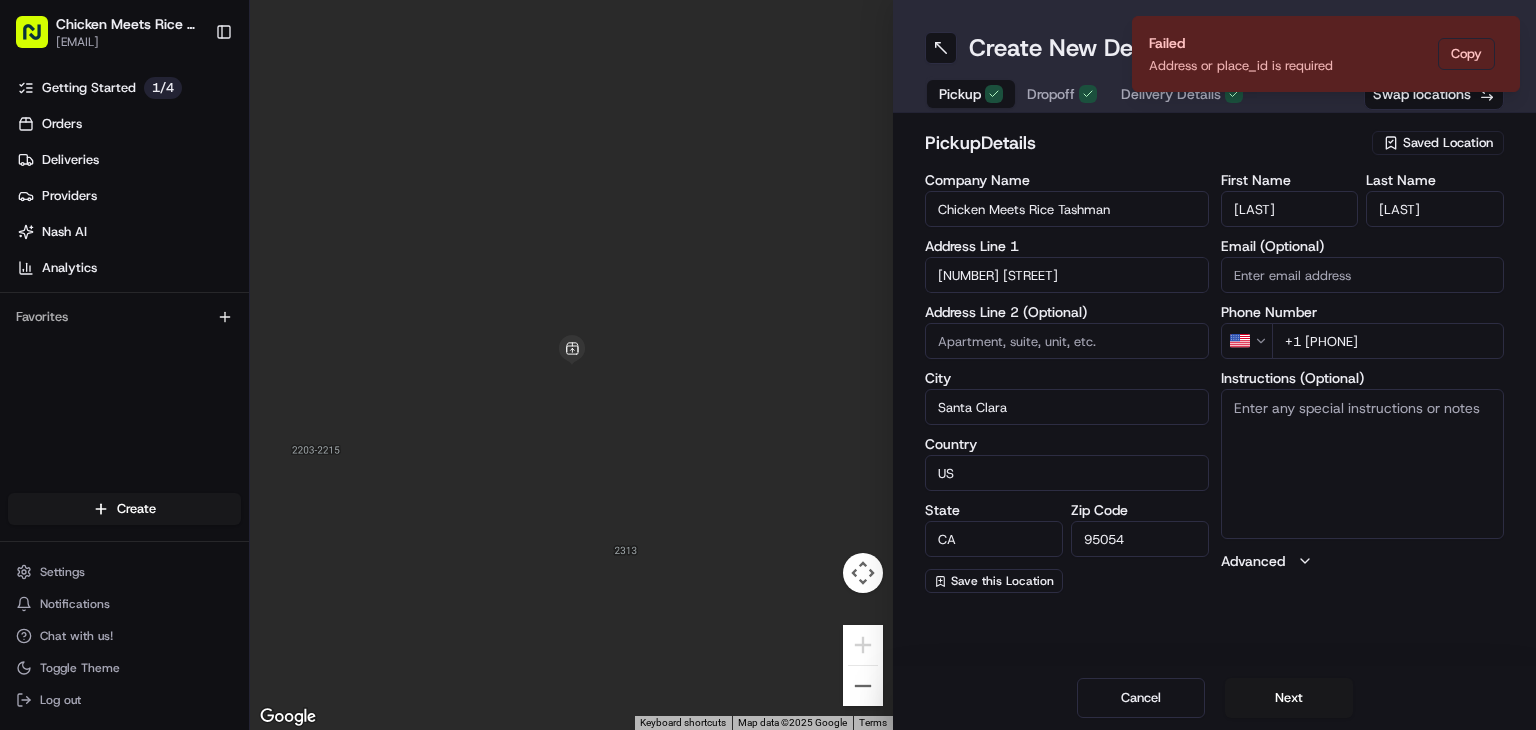 click on "Dropoff" at bounding box center (1051, 94) 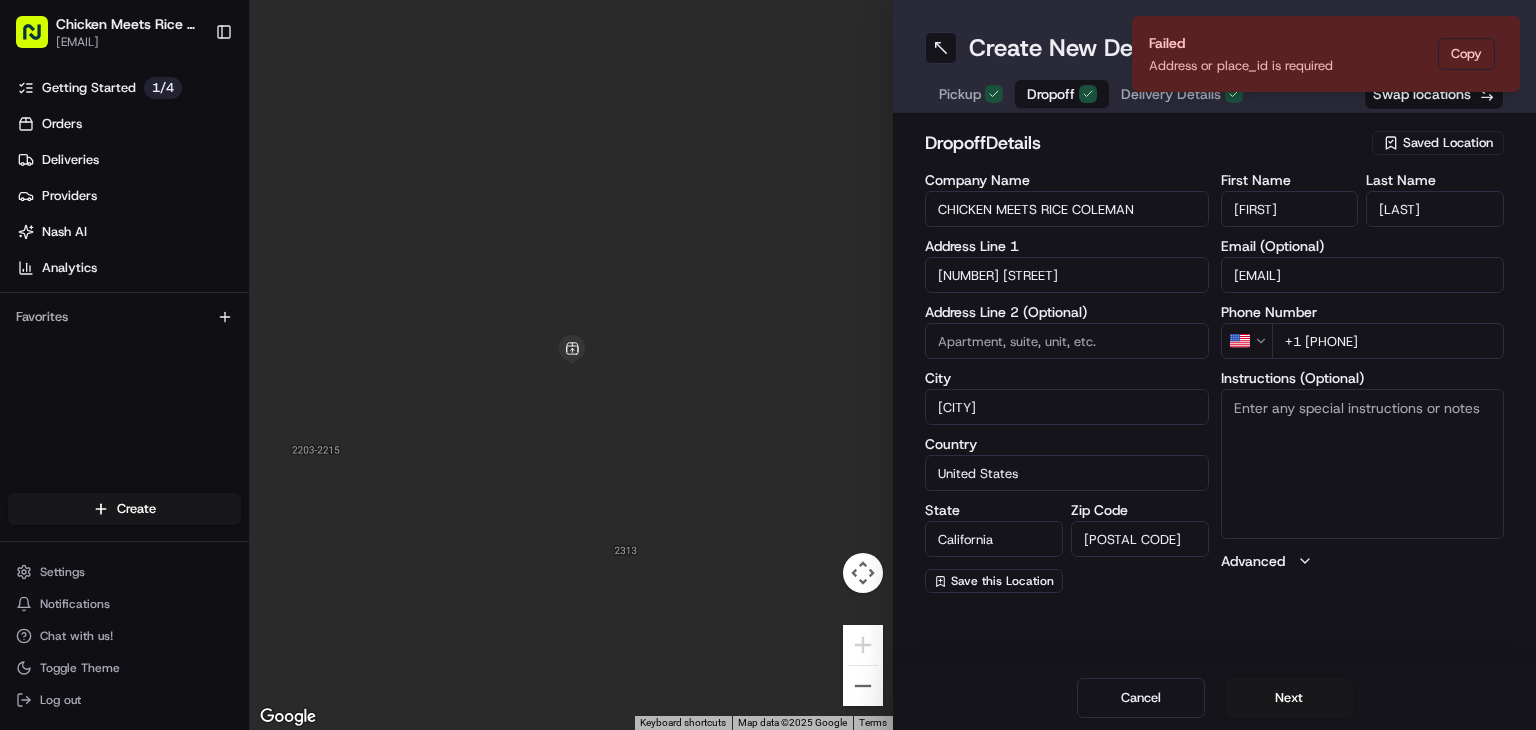 click on "Failed Address or place_id is required Copy" at bounding box center (1326, 54) 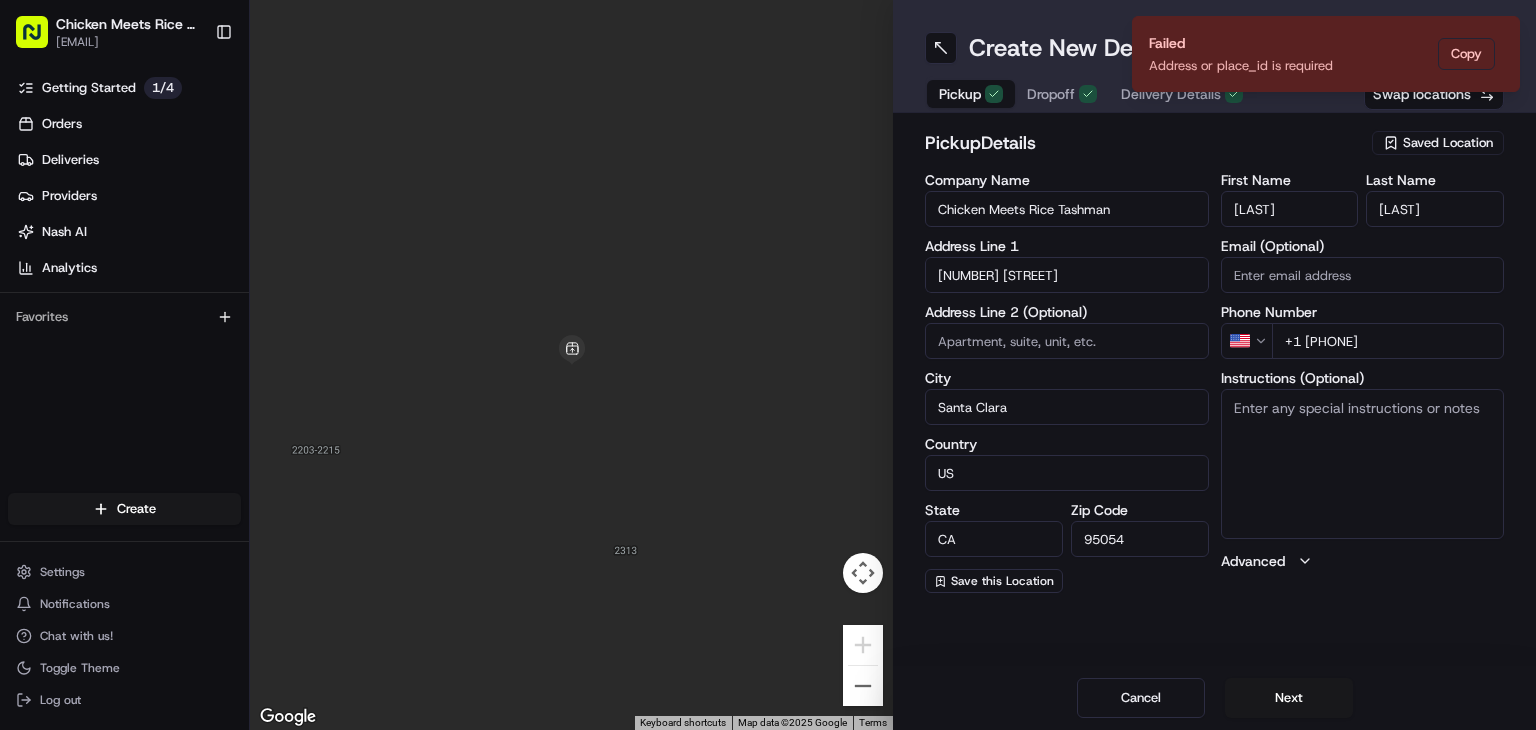 click on "Pickup" at bounding box center (960, 94) 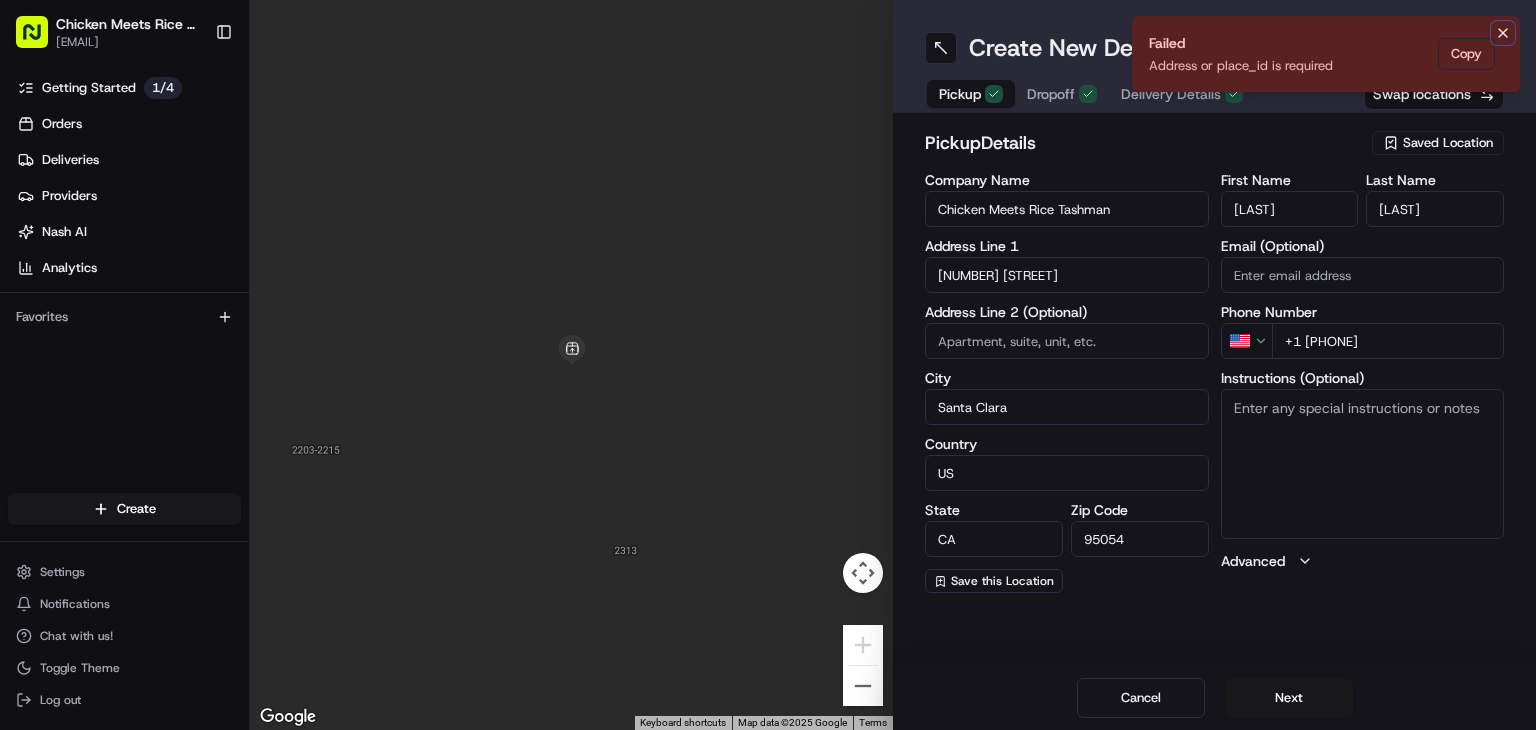 click 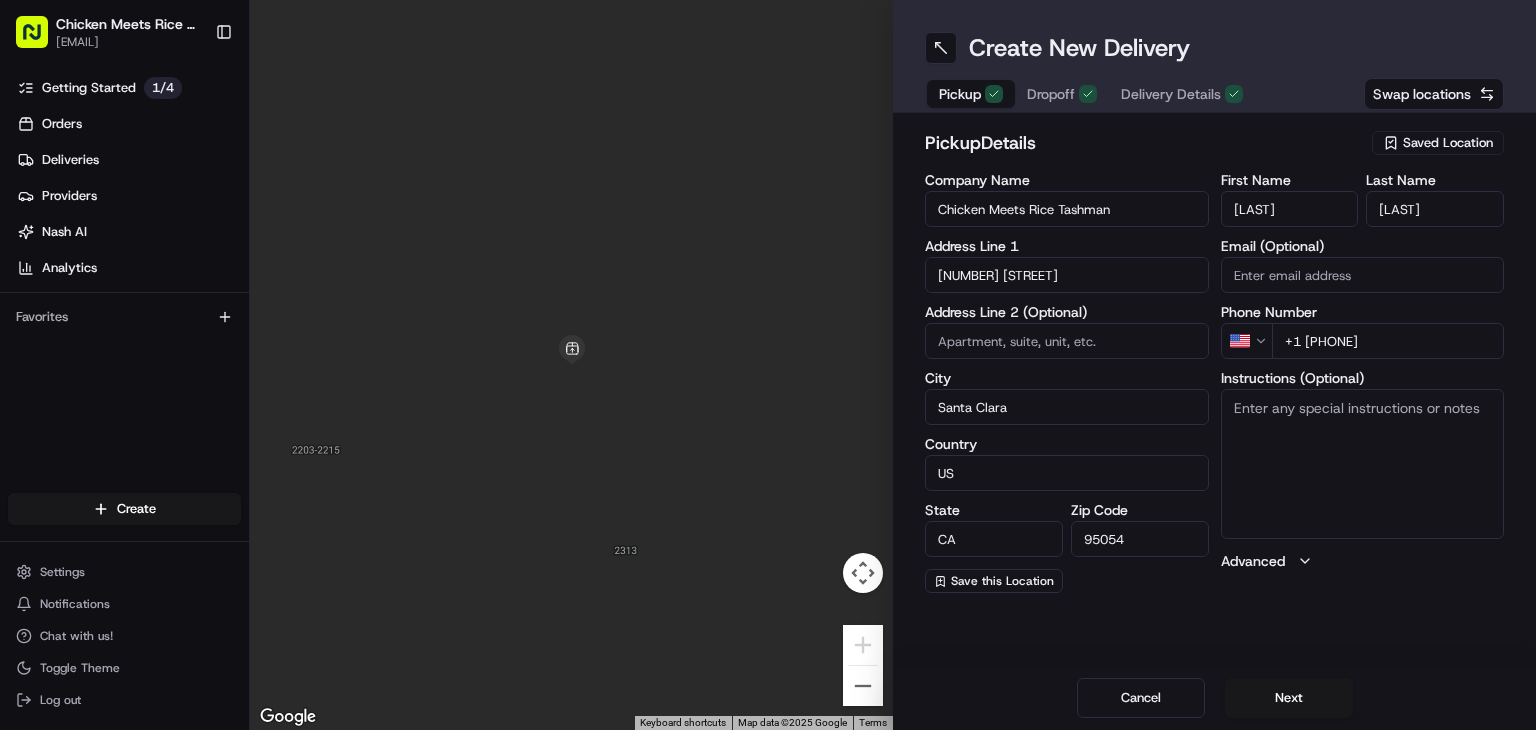 click on "Dropoff" at bounding box center (1051, 94) 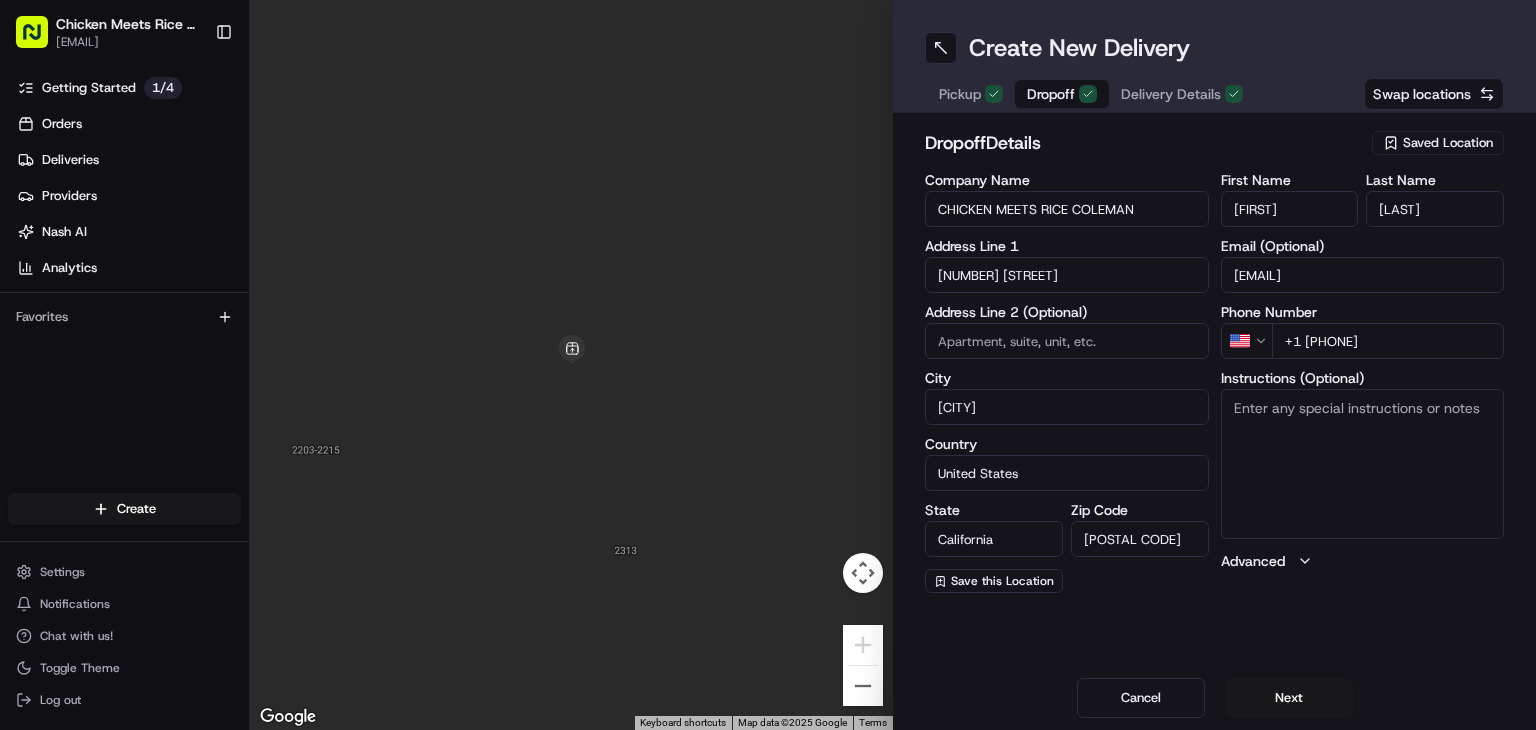 click on "Delivery Details" at bounding box center (1171, 94) 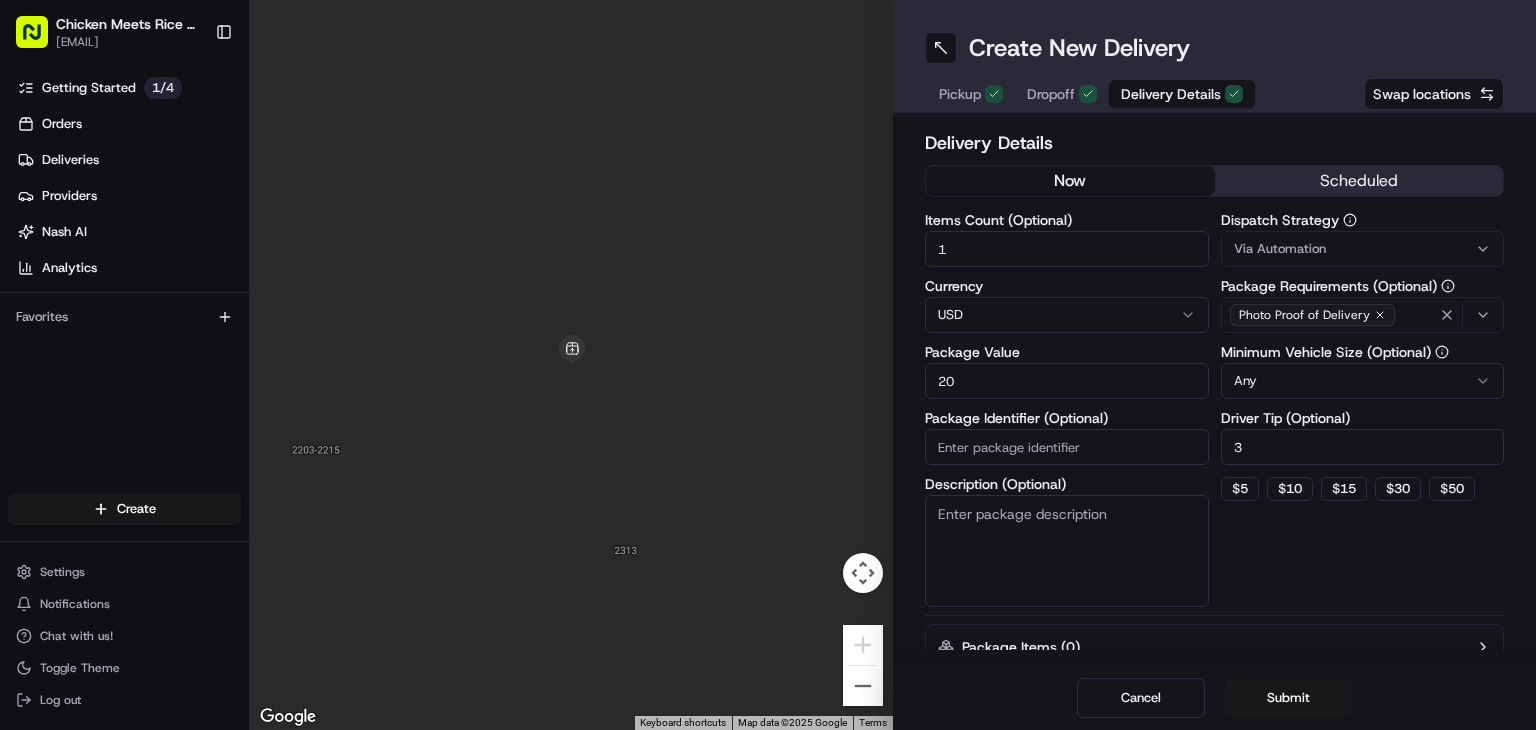 click on "Pickup" at bounding box center (960, 94) 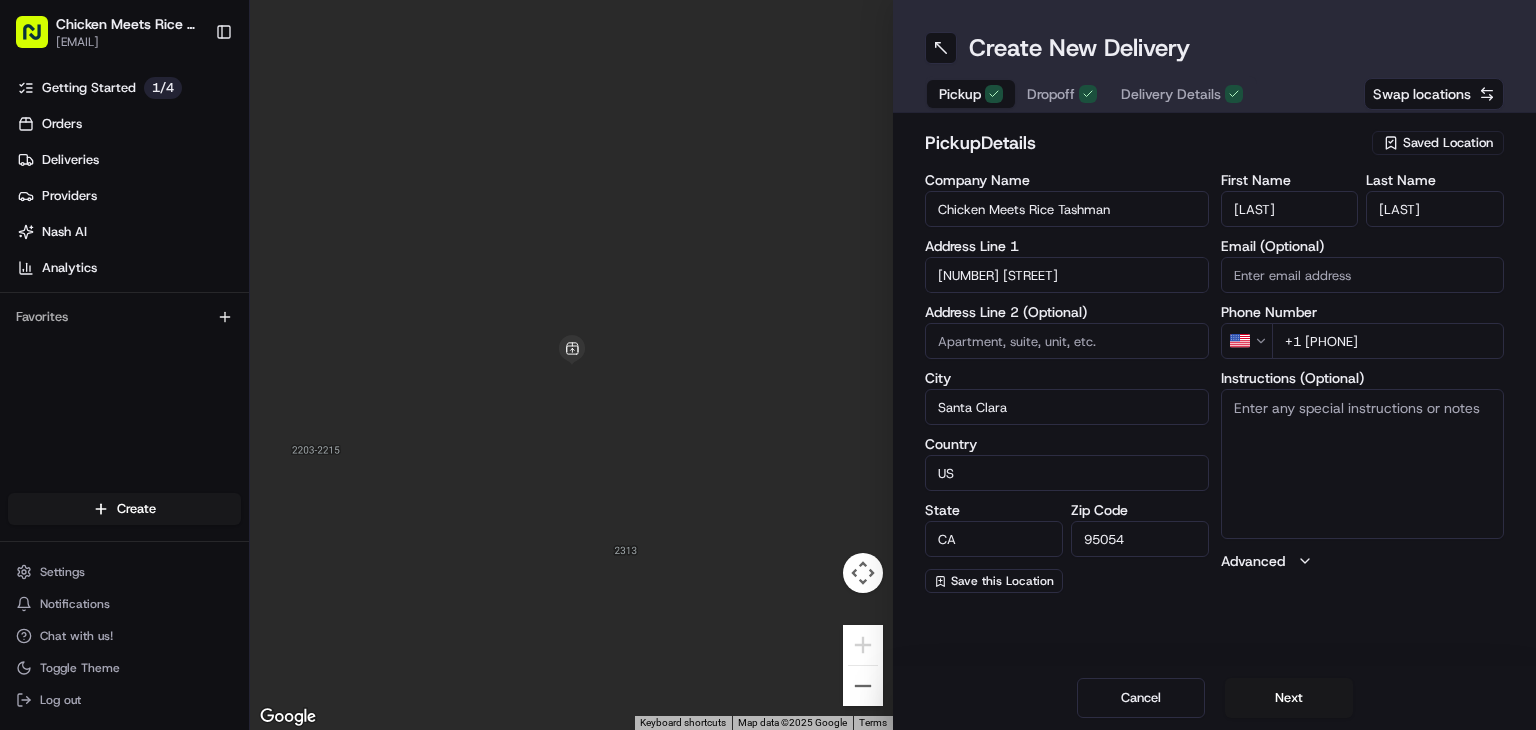 click on "Chicken Meets Rice Tashman" at bounding box center (1067, 209) 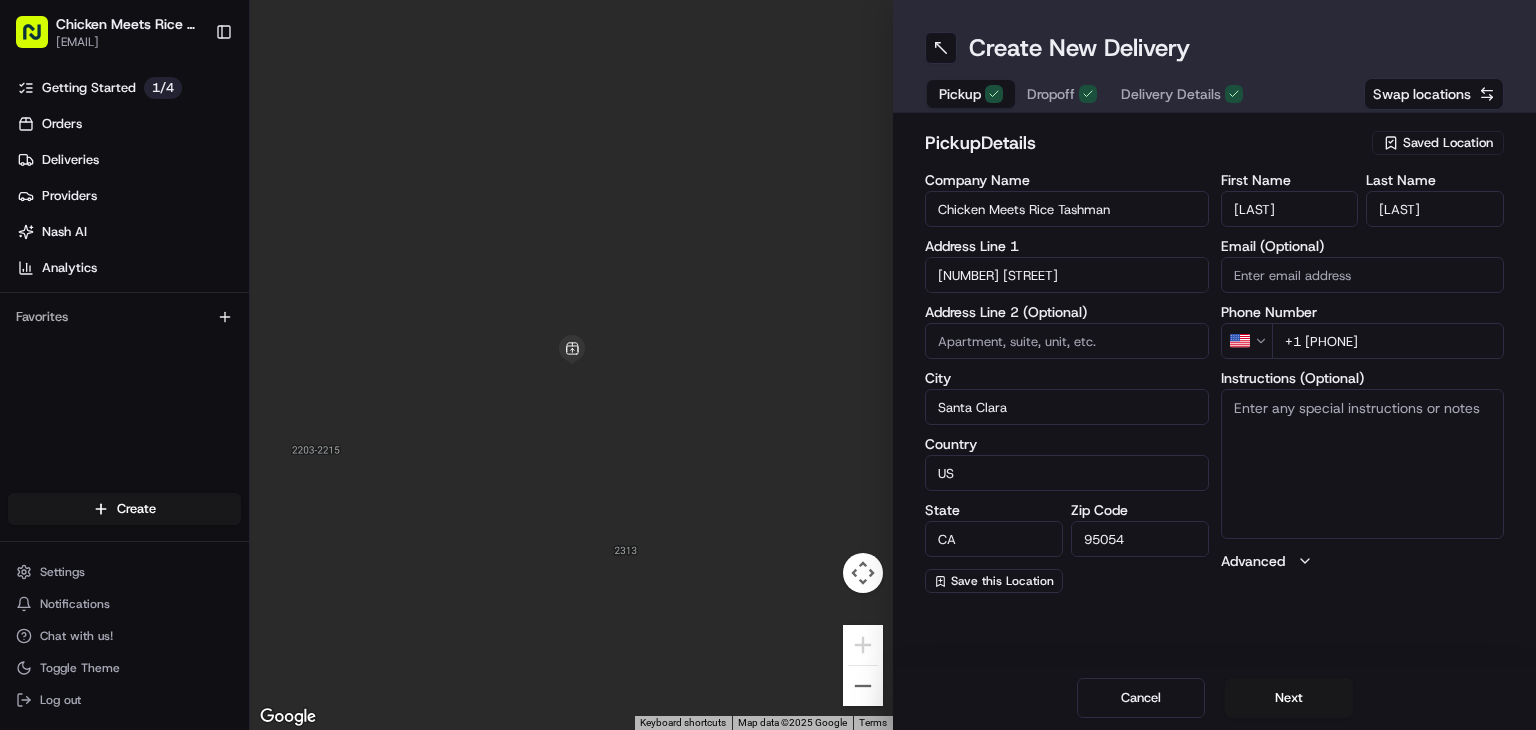 click on "Saved Location" at bounding box center [1448, 143] 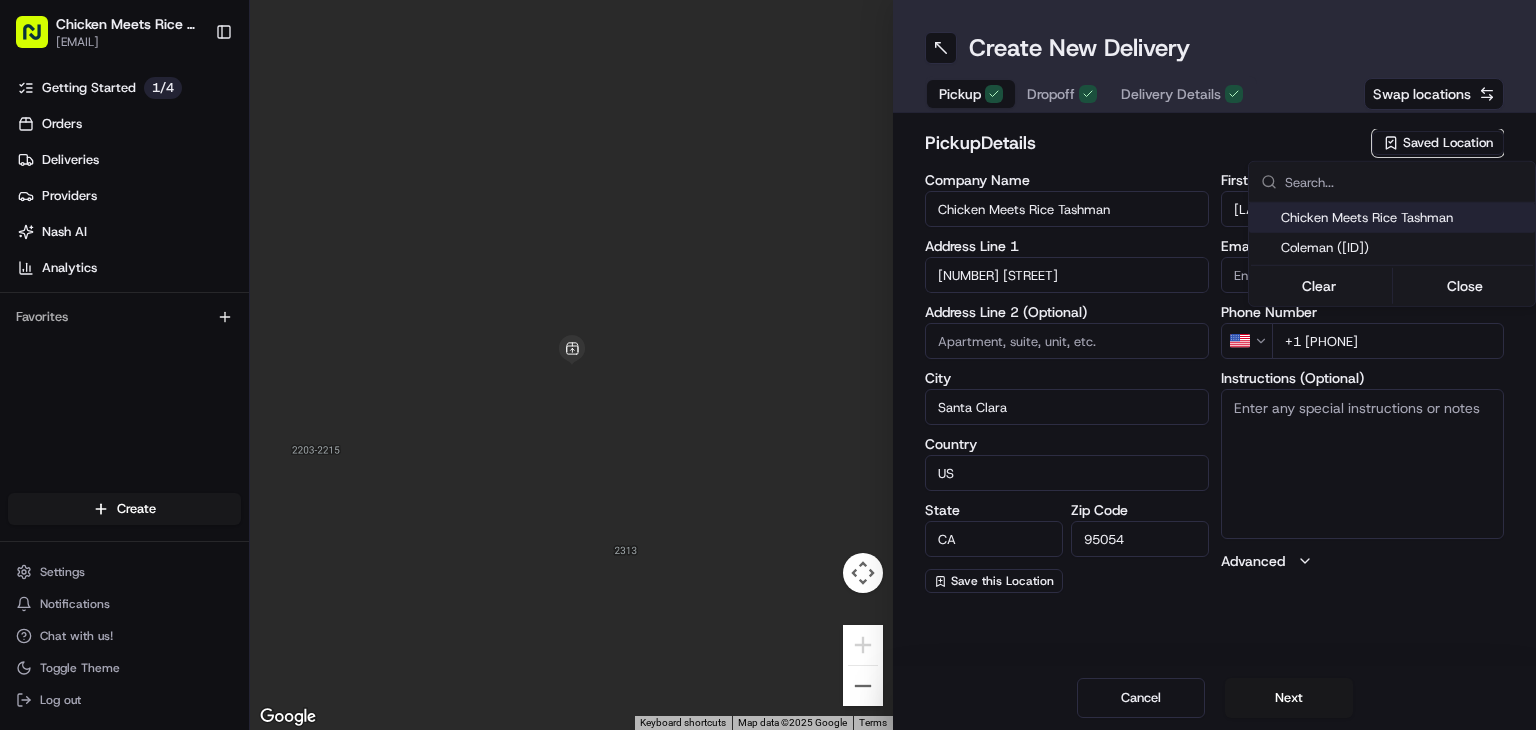 click on "Chicken Meets Rice Tashman" at bounding box center [1404, 218] 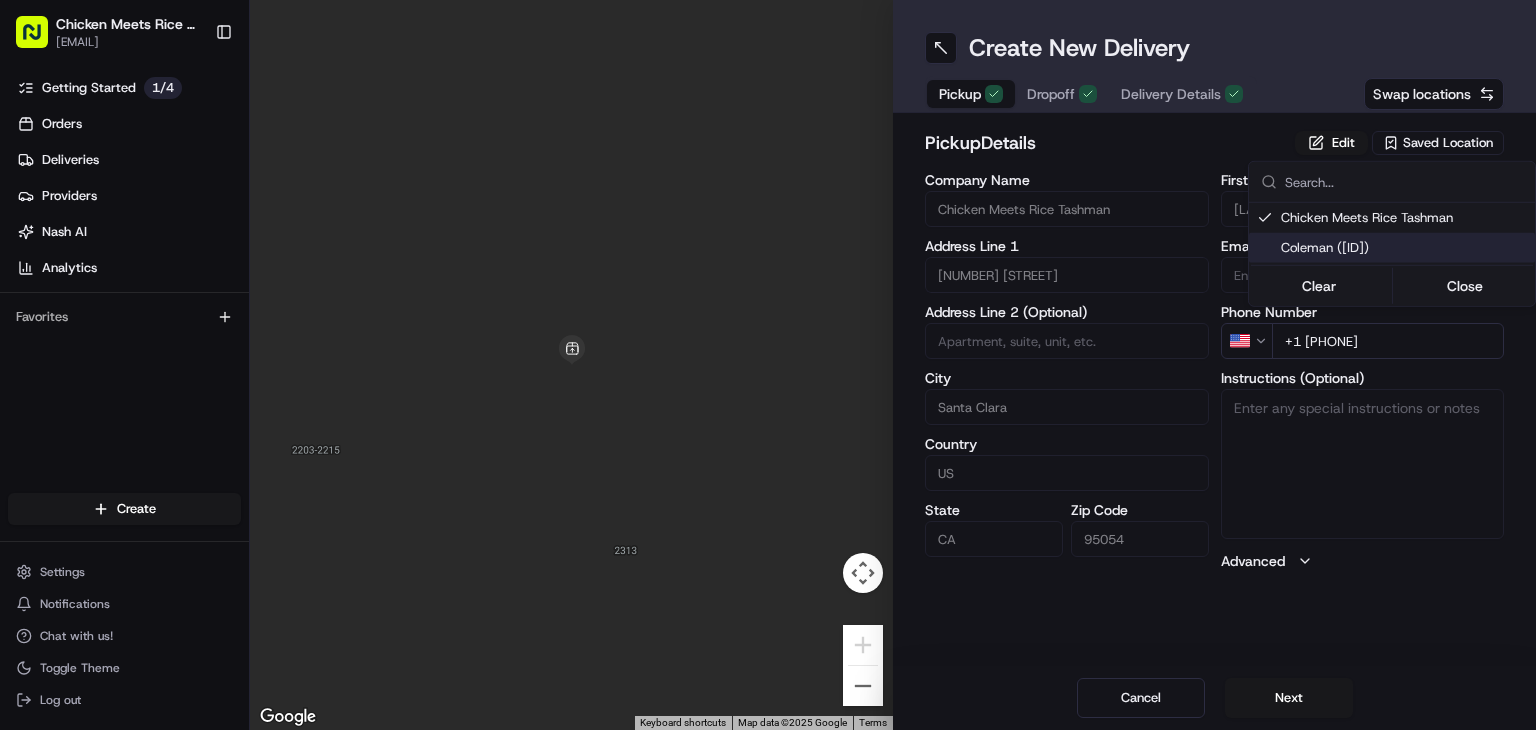 click on "Chicken Meets Rice - Coleman paul@[EMAIL] Toggle Sidebar Getting Started 1 / 4 Orders Deliveries Providers Nash AI Analytics Favorites Main Menu Members & Organization Organization Users Roles Preferences Customization Tracking Orchestration Automations Dispatch Strategy Locations Pickup Locations Dropoff Locations Billing Billing Refund Requests Integrations Notification Triggers Webhooks API Keys Request Logs Create Settings Notifications Chat with us! Toggle Theme Log out To navigate the map with touch gestures double-tap and hold your finger on the map, then drag the map. ← Move left → Move right ↑ Move up ↓ Move down + Zoom in - Zoom out Home Jump left by 75% End Jump right by 75% Page Up Jump up by 75% Page Down Jump down by 75% Keyboard shortcuts Map Data Map data ©2025 Google Map data ©2025 Google 2 m Click to toggle between metric and imperial units Terms Report a map error Create New Delivery Pickup Dropoff Delivery Details Swap locations pickup Details [CITY]" at bounding box center [768, 365] 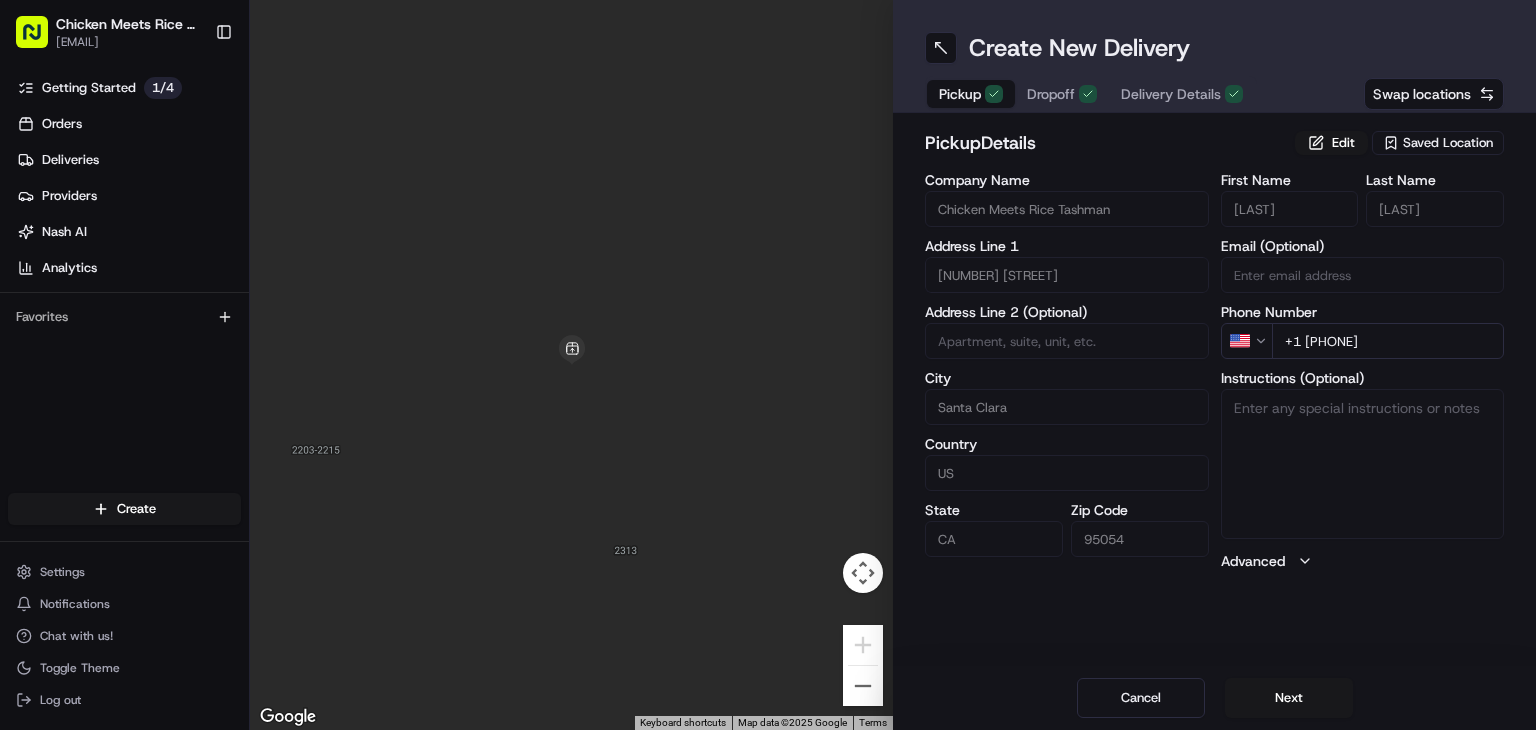 click on "Dropoff" at bounding box center (1051, 94) 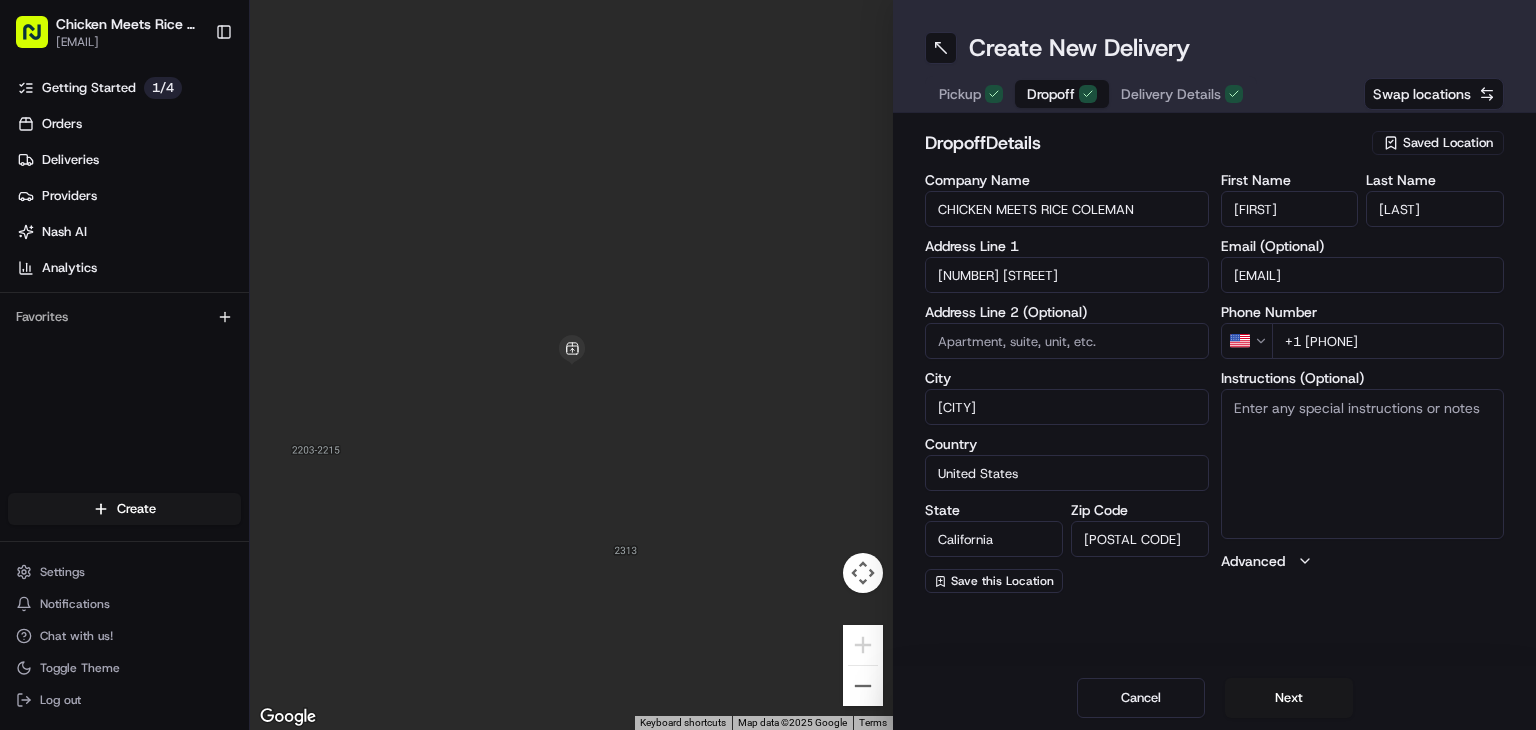 click on "Saved Location" at bounding box center (1448, 143) 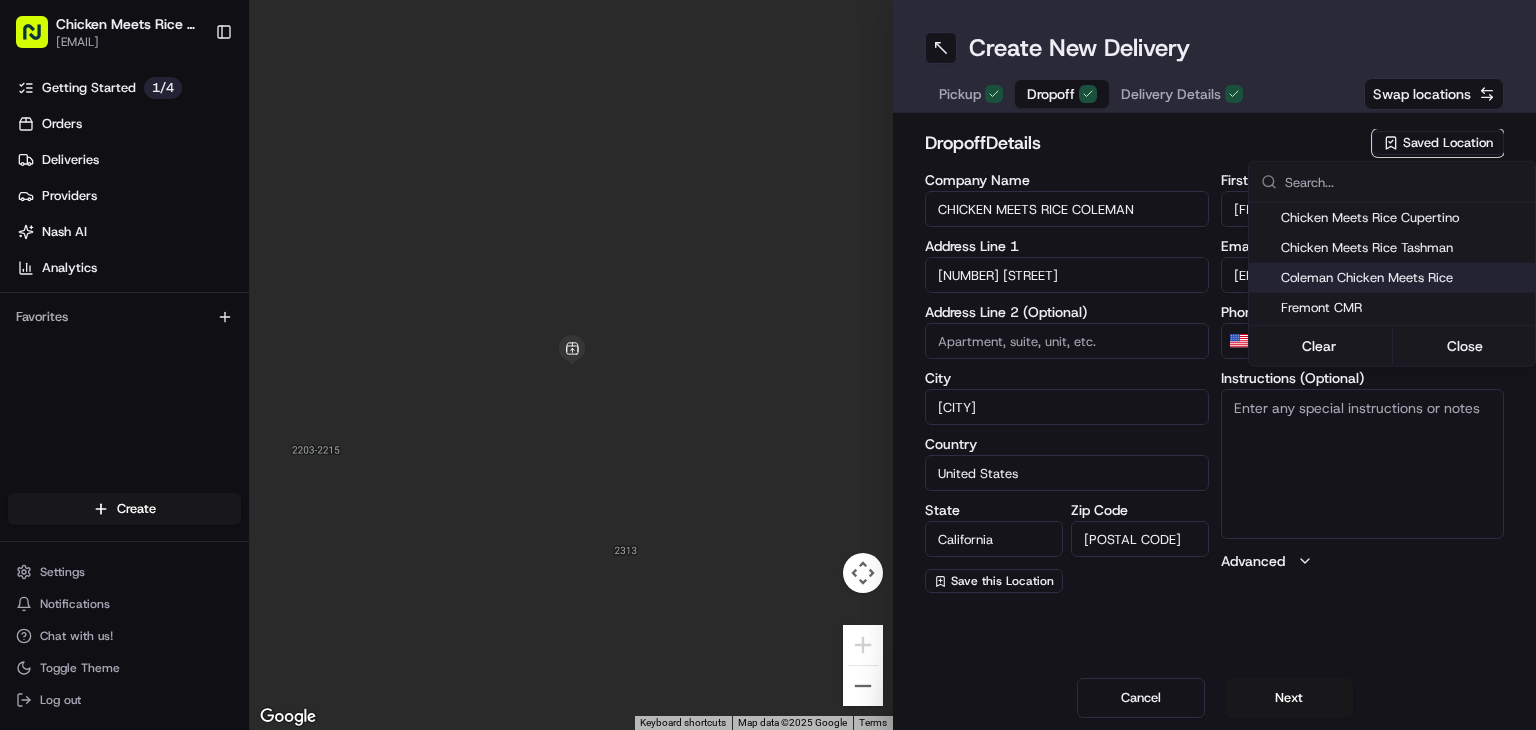 click on "Coleman Chicken Meets Rice" at bounding box center (1404, 278) 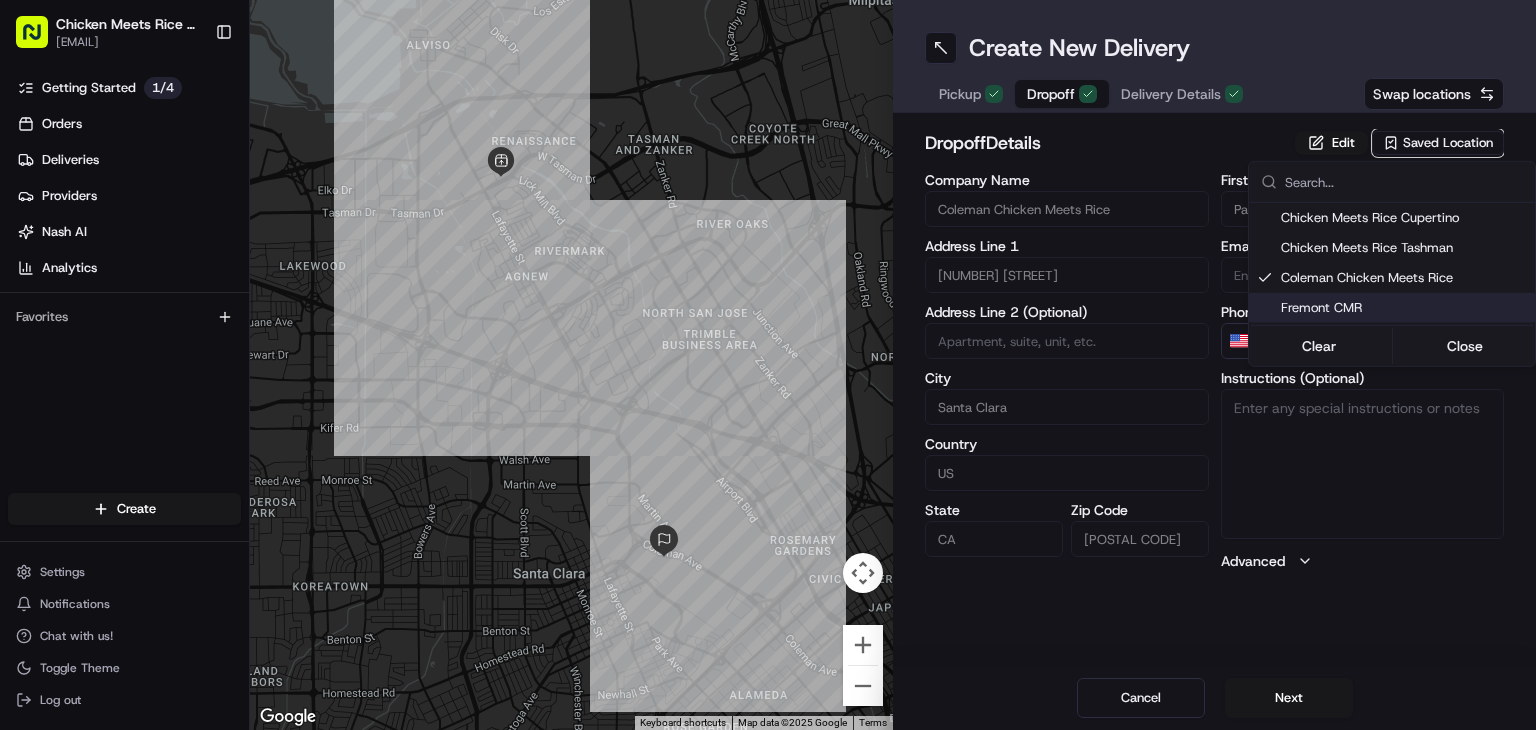 click on "Chicken Meets Rice - Coleman paul@[EMAIL] Toggle Sidebar Getting Started 1 / 4 Orders Deliveries Providers Nash AI Analytics Favorites Main Menu Members & Organization Organization Users Roles Preferences Customization Tracking Orchestration Automations Dispatch Strategy Locations Pickup Locations Dropoff Locations Billing Billing Refund Requests Integrations Notification Triggers Webhooks API Keys Request Logs Create Settings Notifications Chat with us! Toggle Theme Log out To navigate the map with touch gestures double-tap and hold your finger on the map, then drag the map. ← Move left → Move right ↑ Move up ↓ Move down + Zoom in - Zoom out Home Jump left by 75% End Jump right by 75% Page Up Jump up by 75% Page Down Jump down by 75% Keyboard shortcuts Map Data Map data ©2025 Google Map data ©2025 Google 1 km Click to toggle between metric and imperial units Terms Report a map error Create New Delivery Pickup Dropoff Delivery Details Swap locations dropoff Details [COUNTRY]" at bounding box center [768, 365] 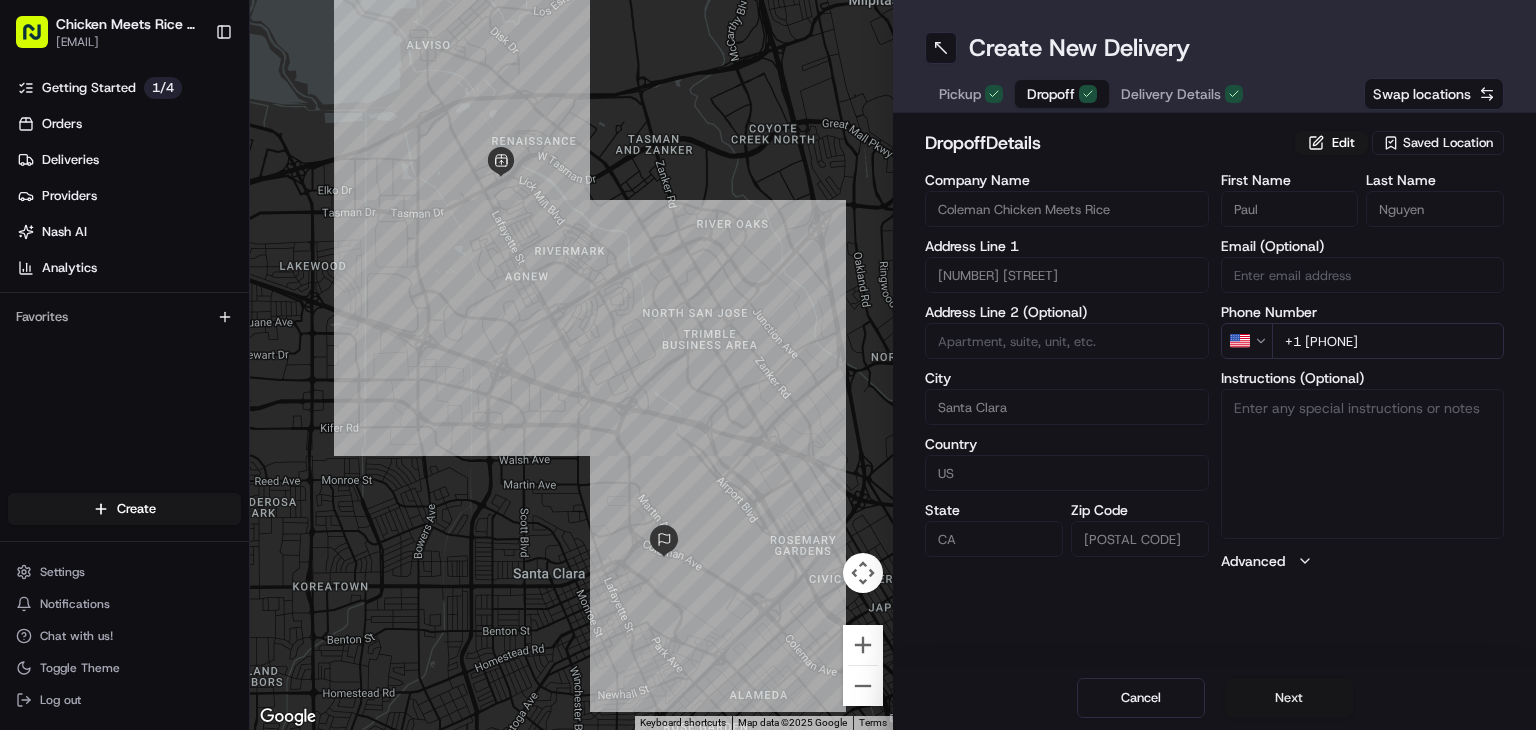 click on "Next" at bounding box center [1289, 698] 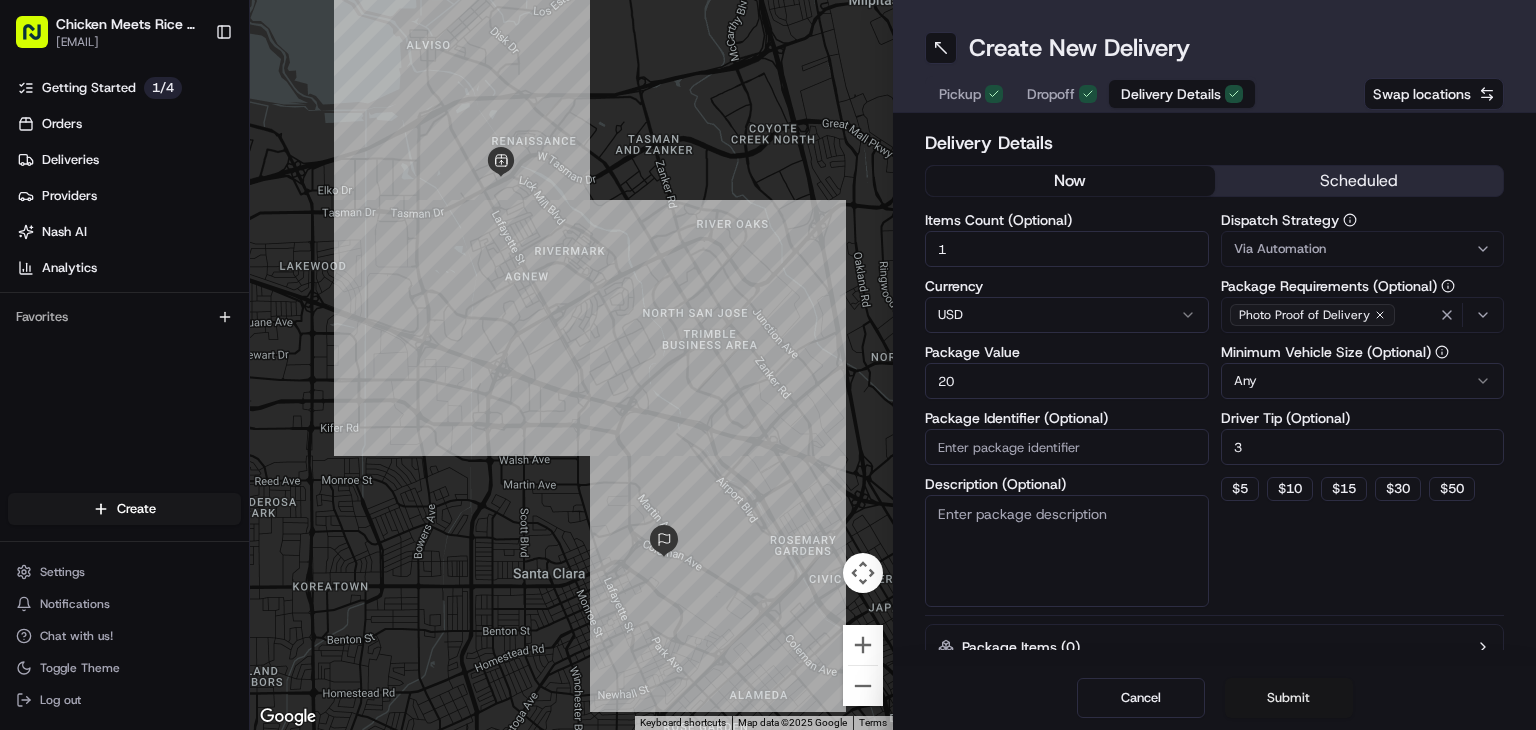 click on "Submit" at bounding box center [1289, 698] 